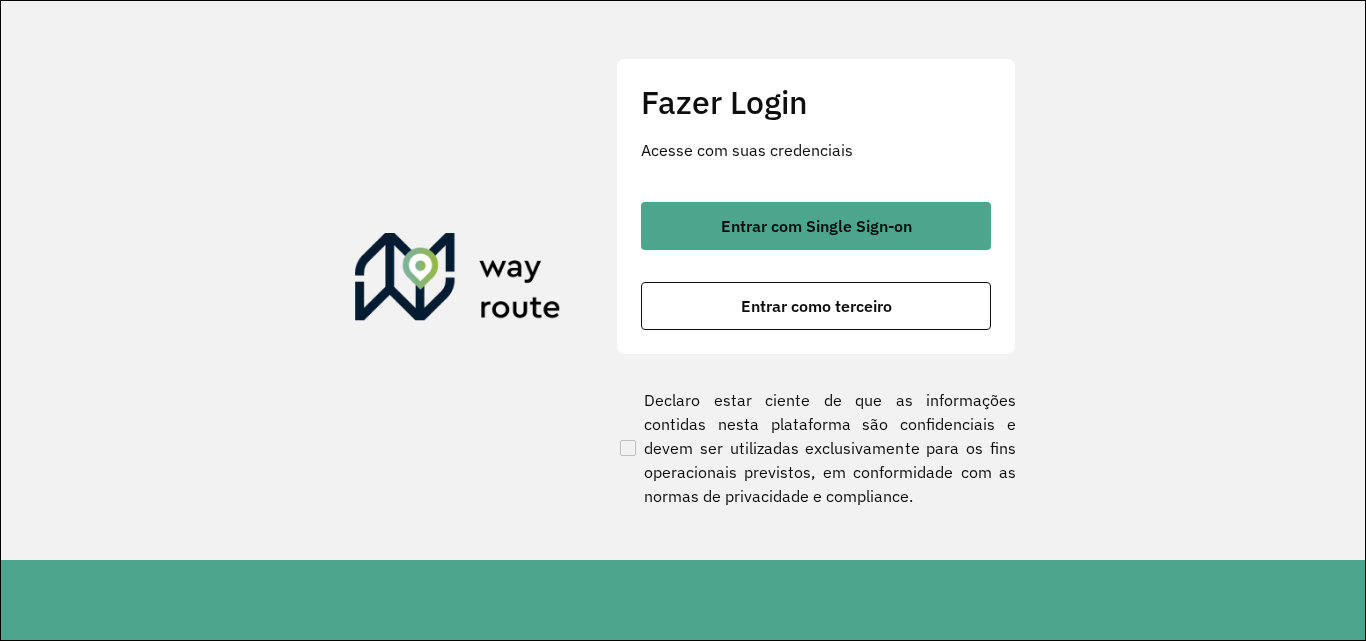 scroll, scrollTop: 0, scrollLeft: 0, axis: both 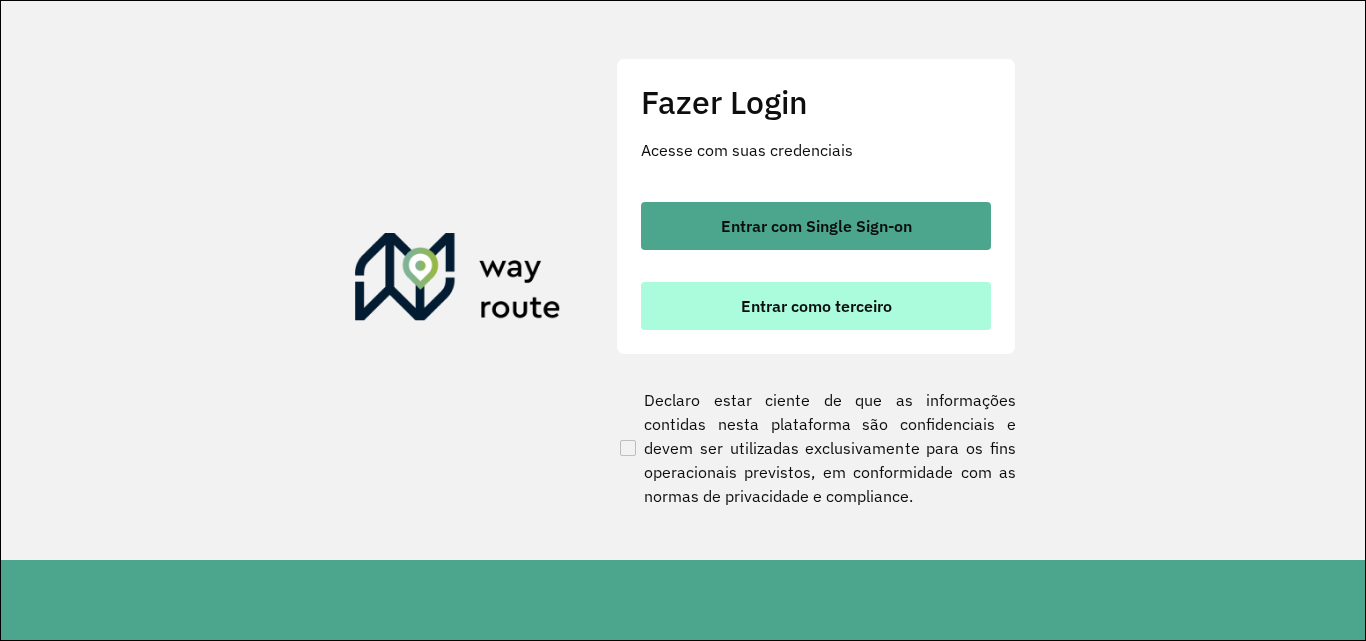 click on "Entrar como terceiro" at bounding box center [816, 306] 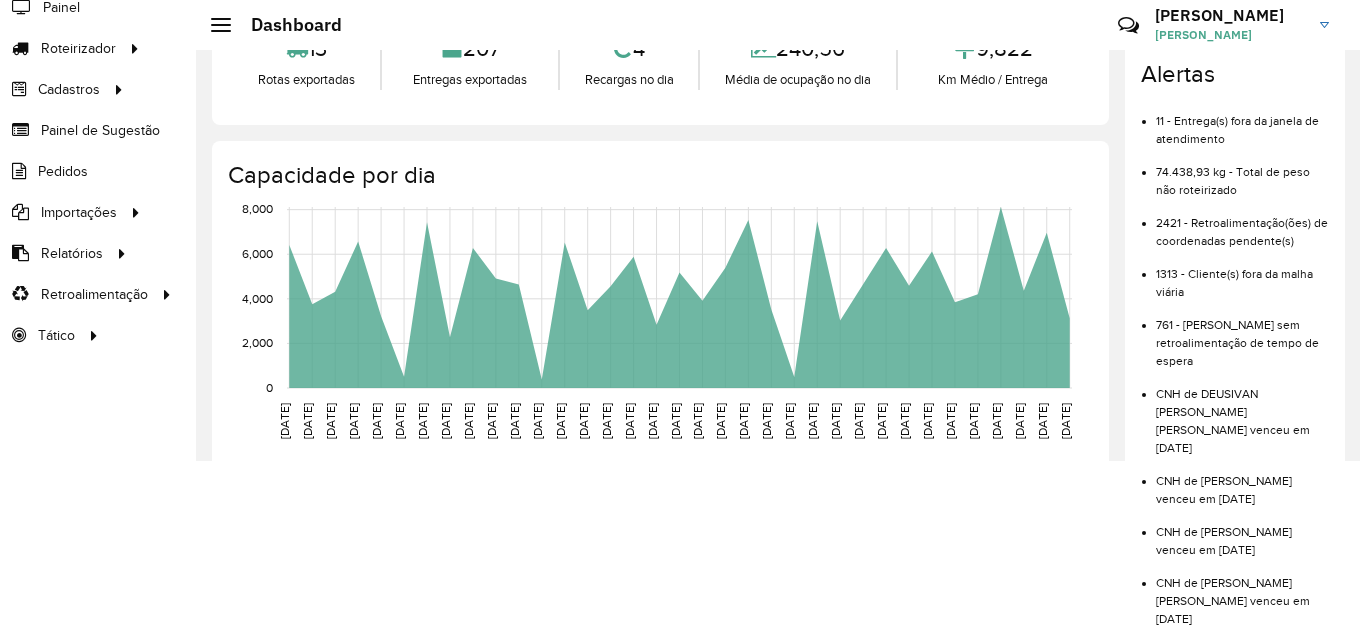 scroll, scrollTop: 200, scrollLeft: 0, axis: vertical 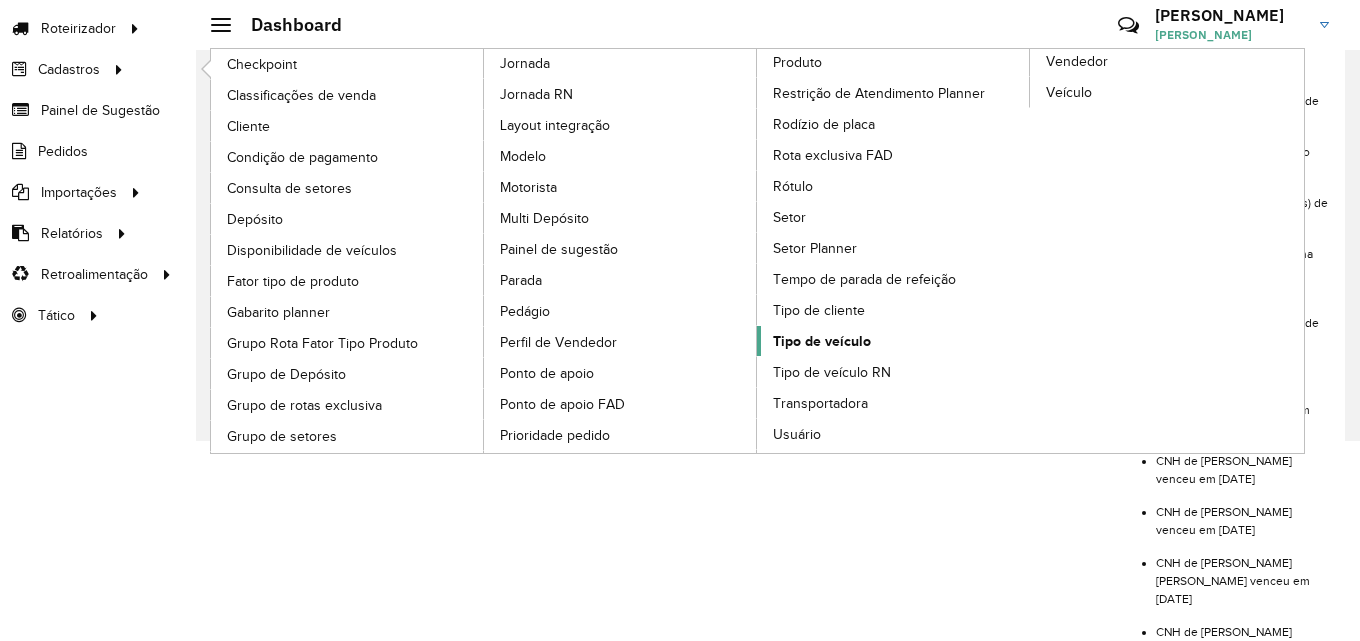 click on "Tipo de veículo" 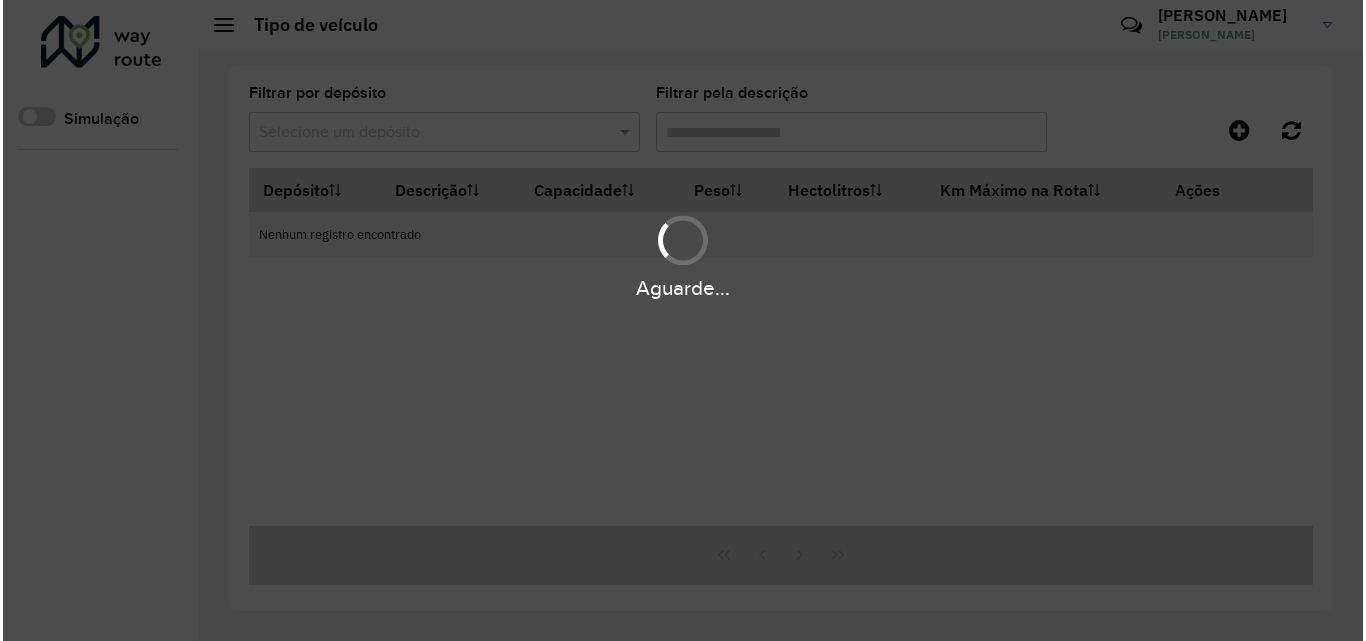 scroll, scrollTop: 0, scrollLeft: 0, axis: both 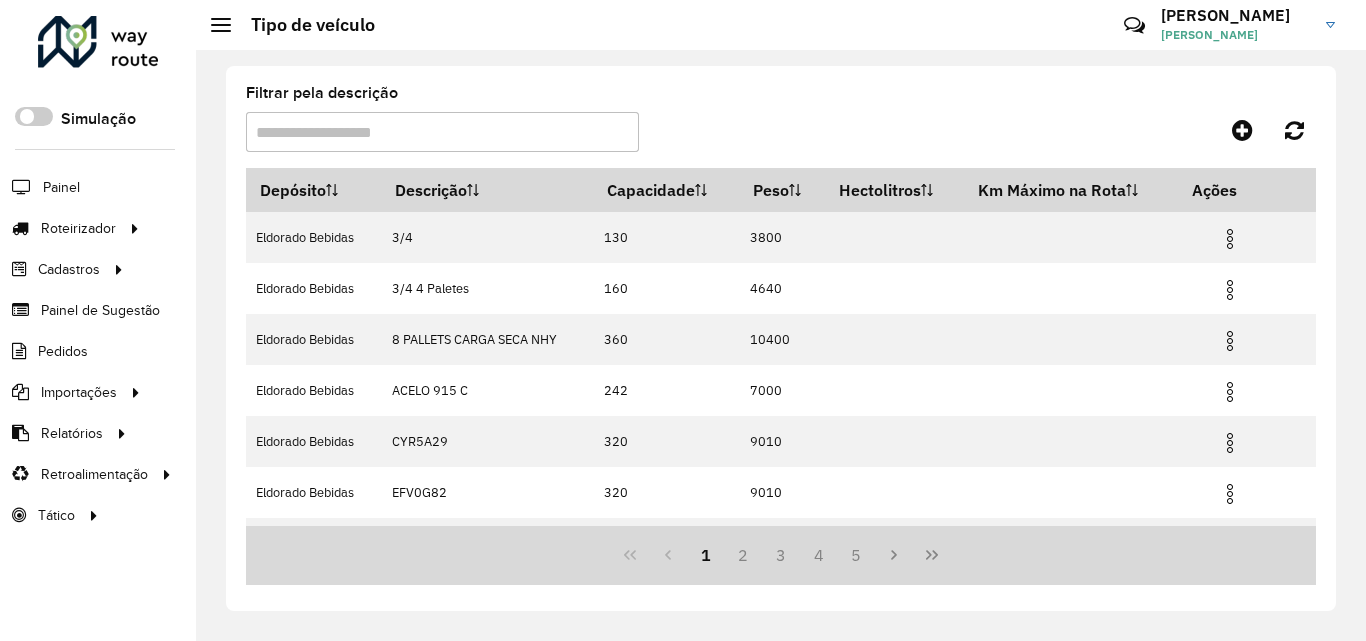 click on "Filtrar pela descrição" at bounding box center [442, 132] 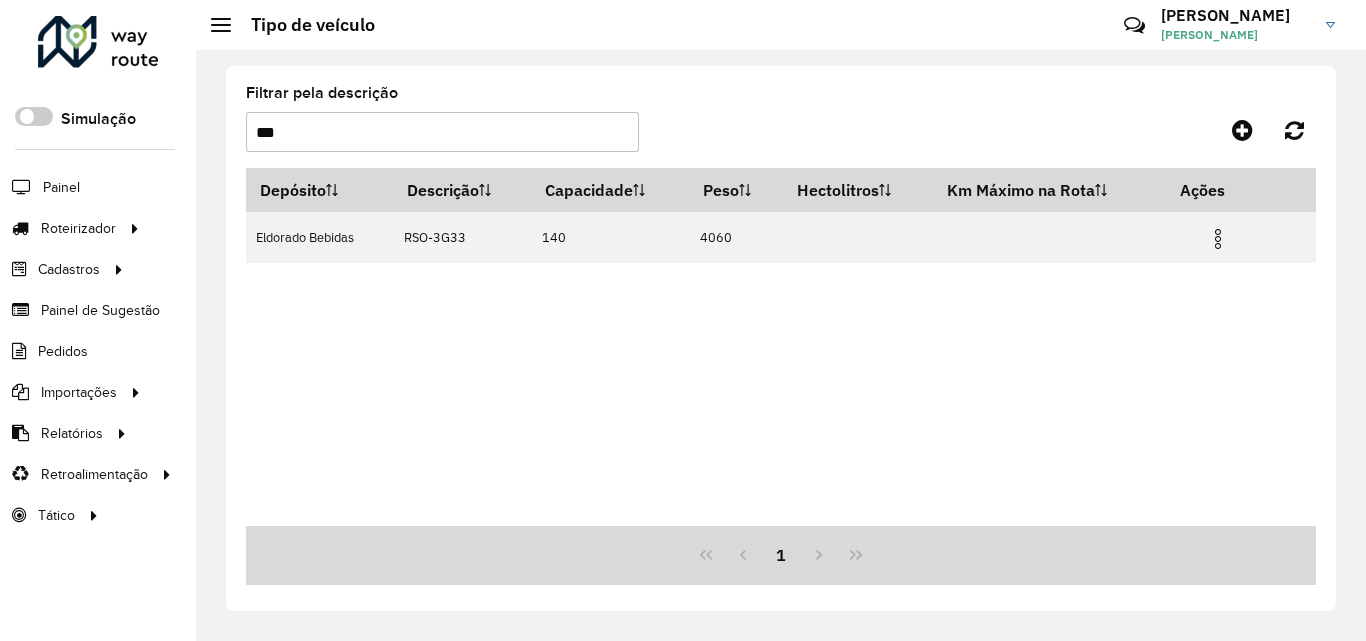 click on "***" at bounding box center [442, 132] 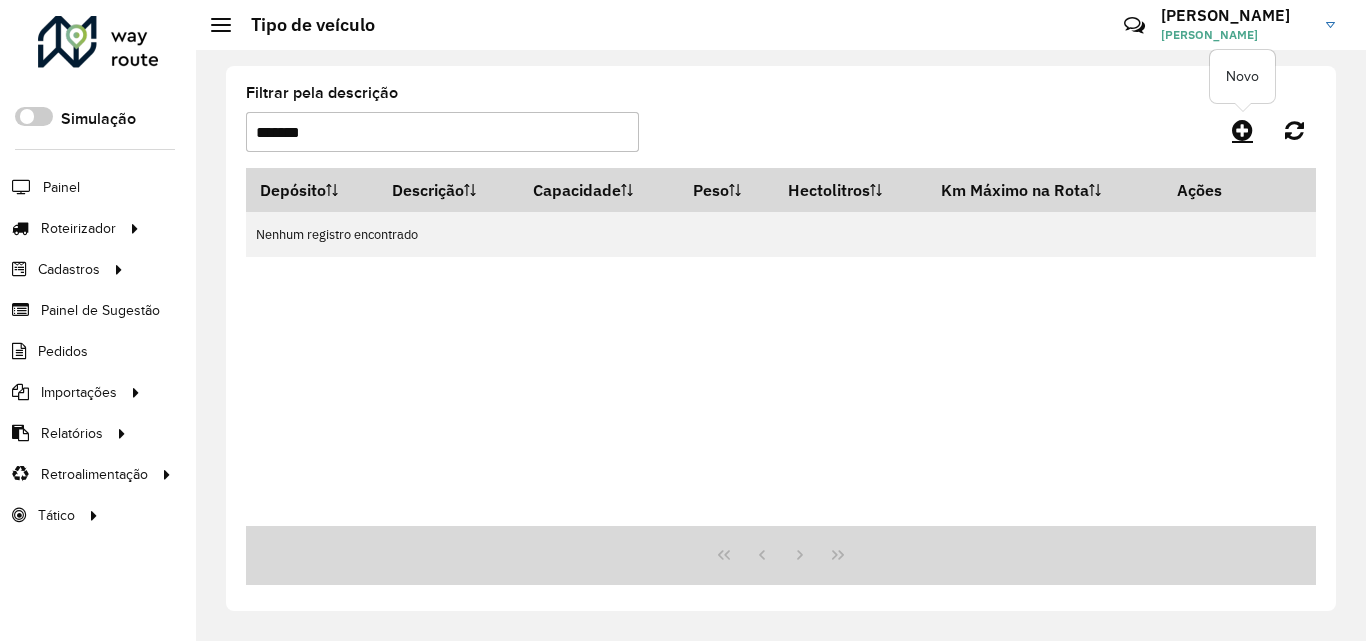 type on "*******" 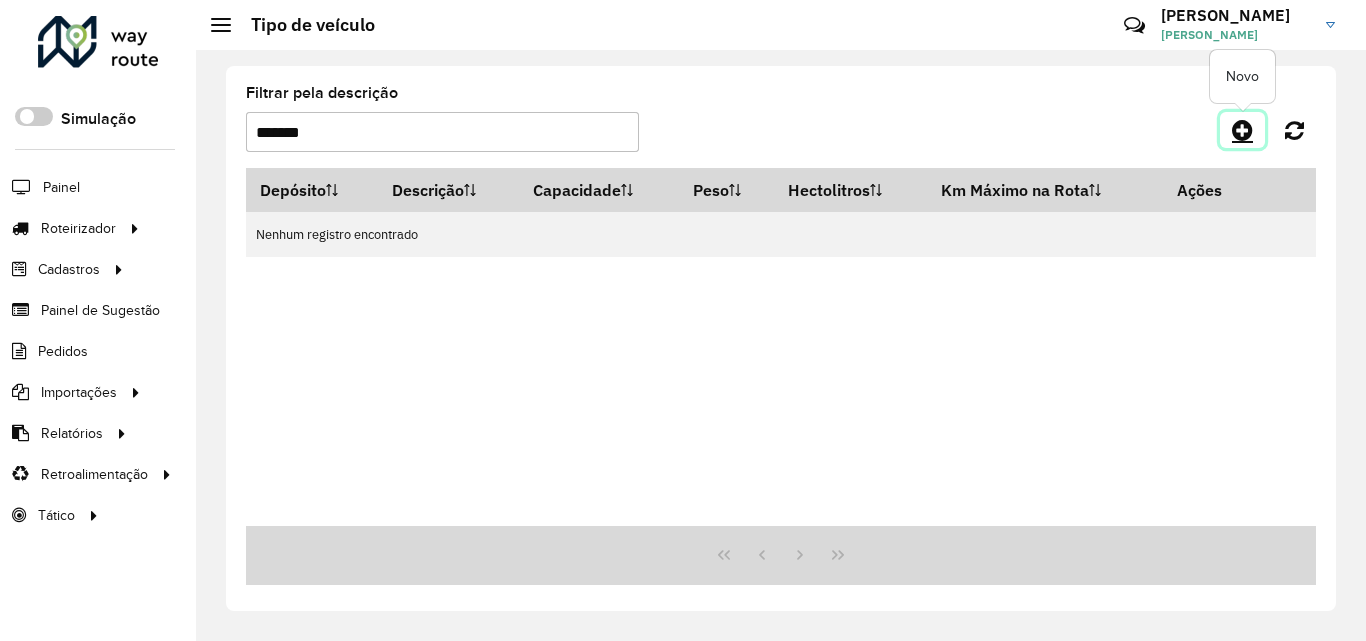 click 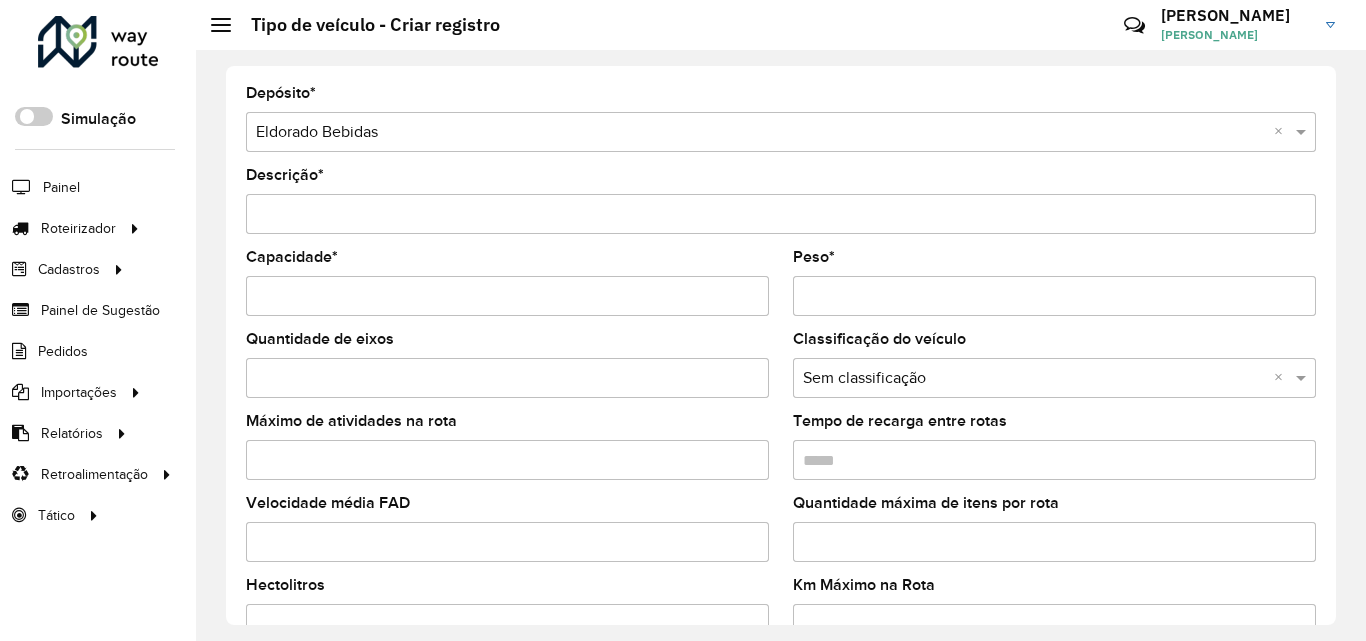 drag, startPoint x: 336, startPoint y: 199, endPoint x: 408, endPoint y: 219, distance: 74.726166 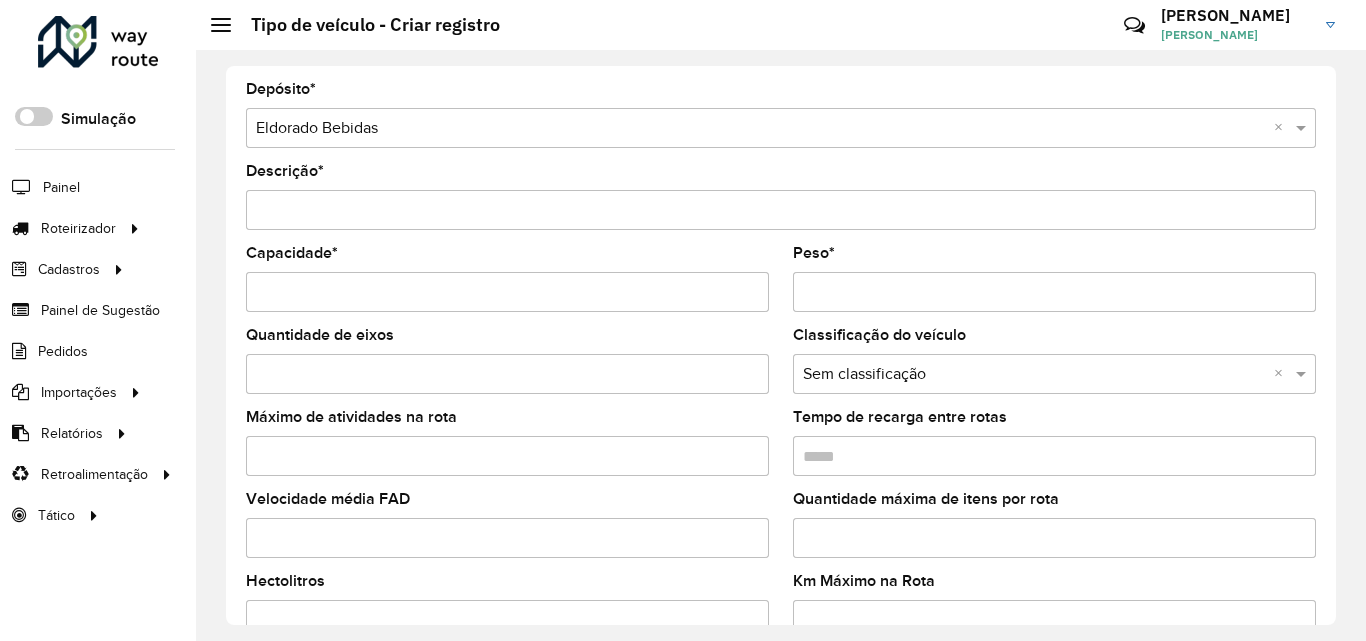 scroll, scrollTop: 0, scrollLeft: 0, axis: both 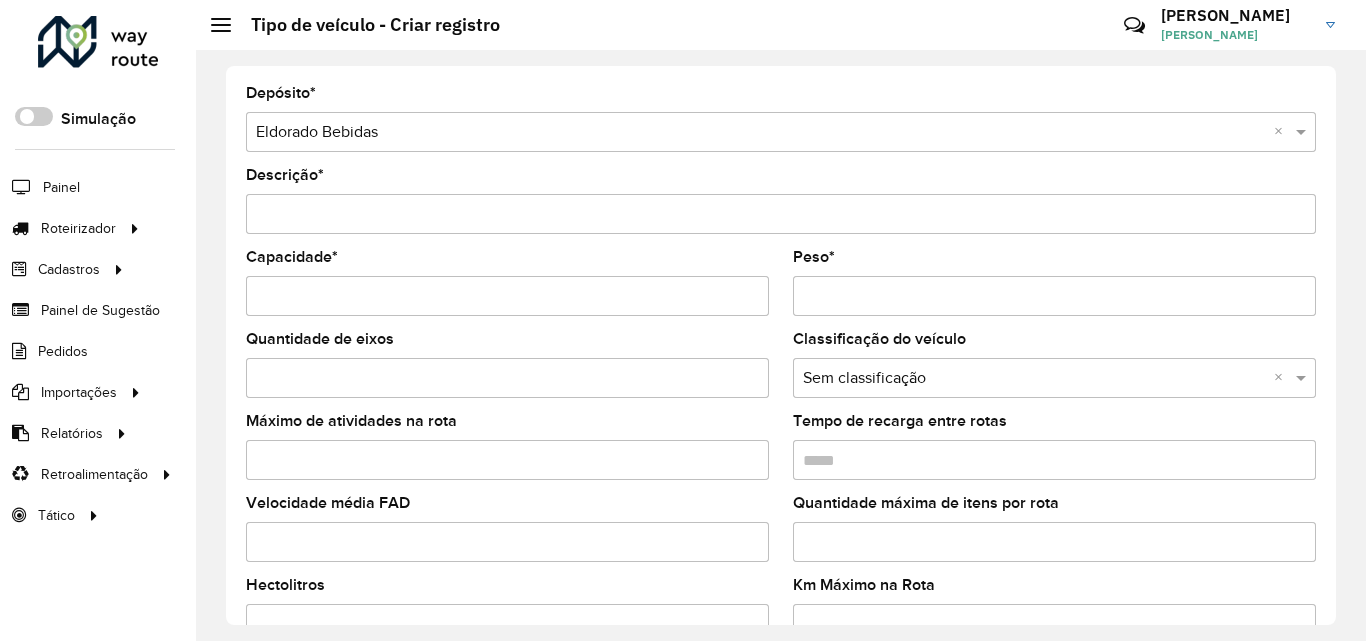 paste on "*******" 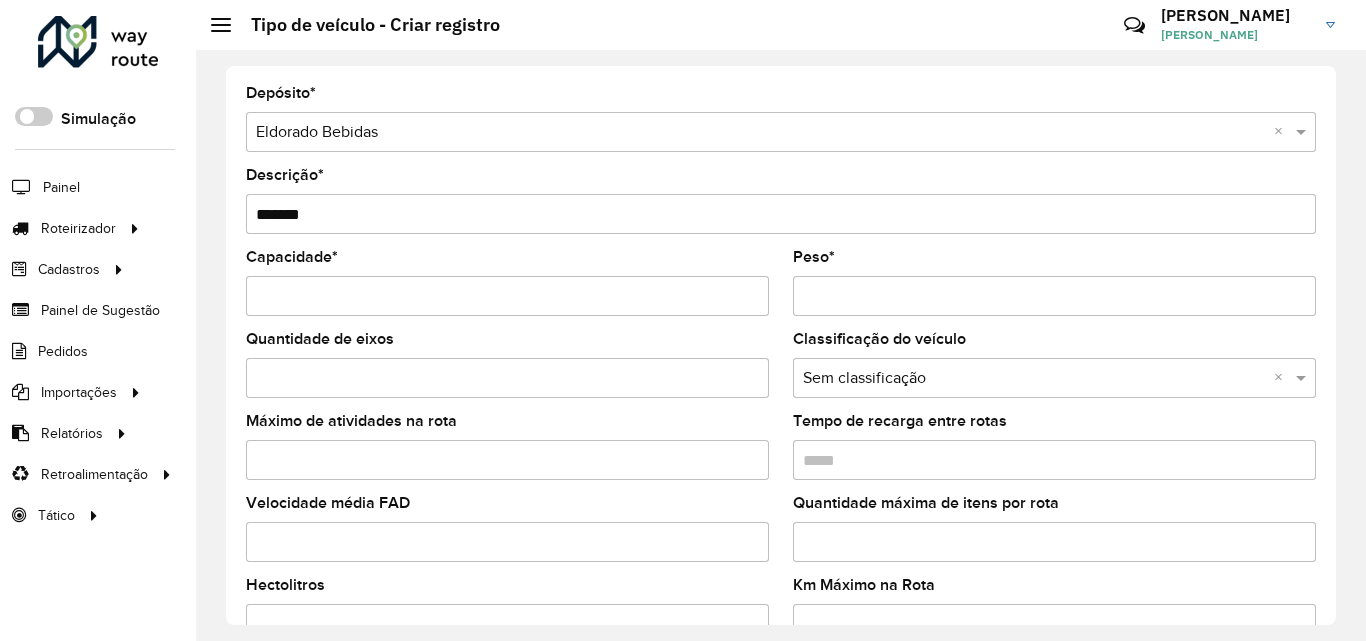 click on "*******" at bounding box center [781, 214] 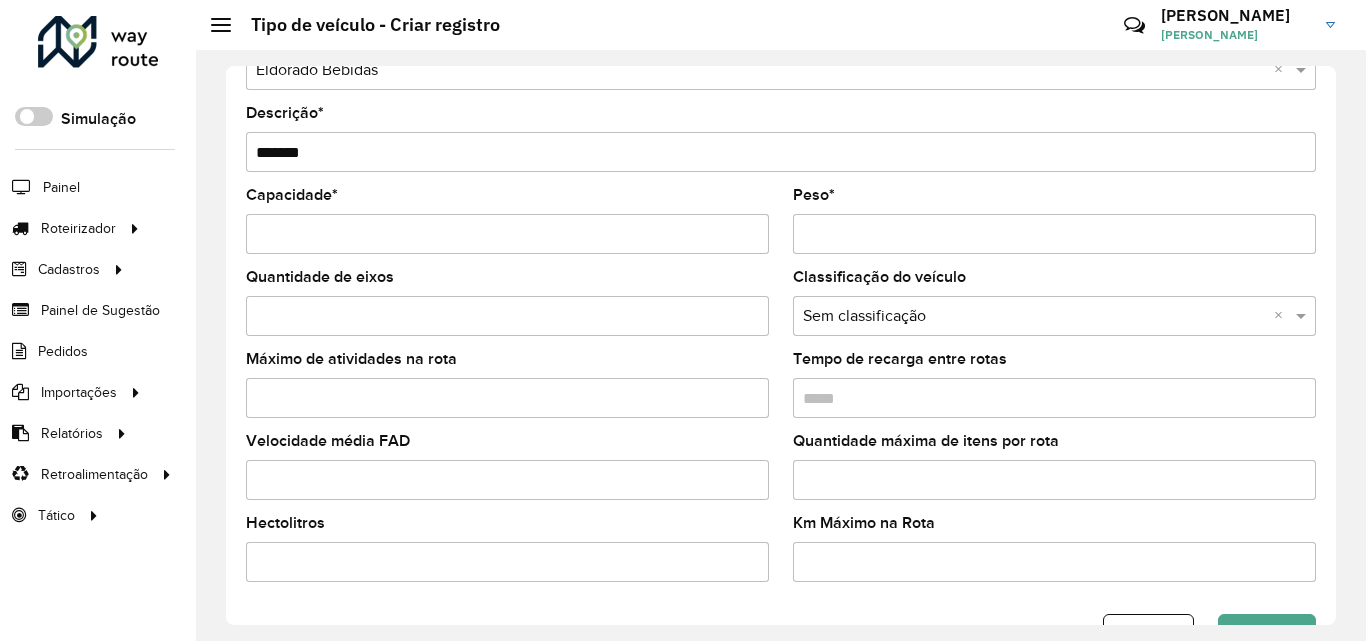 scroll, scrollTop: 125, scrollLeft: 0, axis: vertical 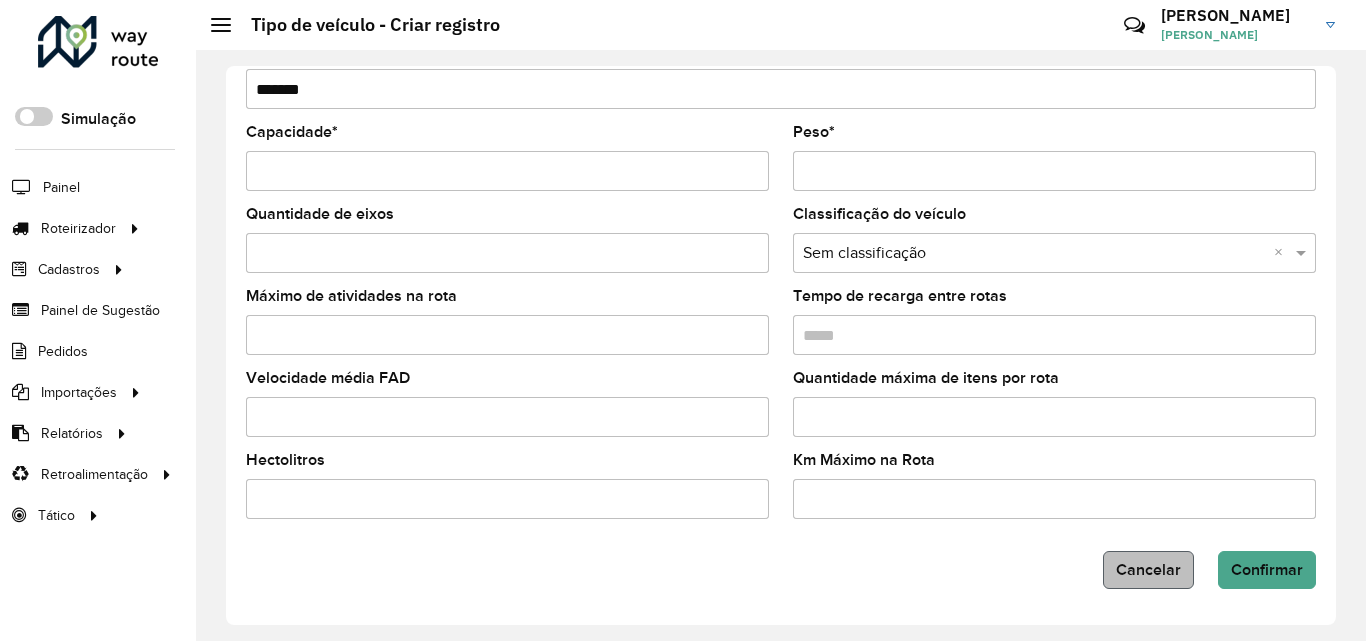 type on "*******" 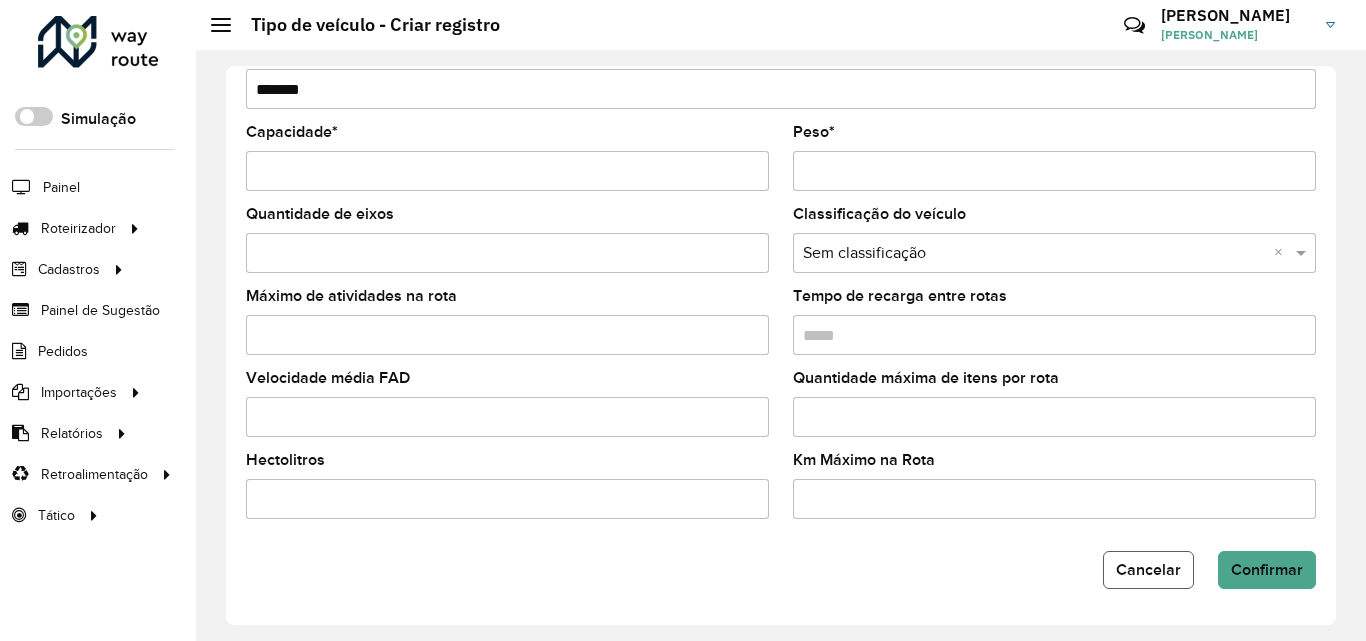 click on "Cancelar" 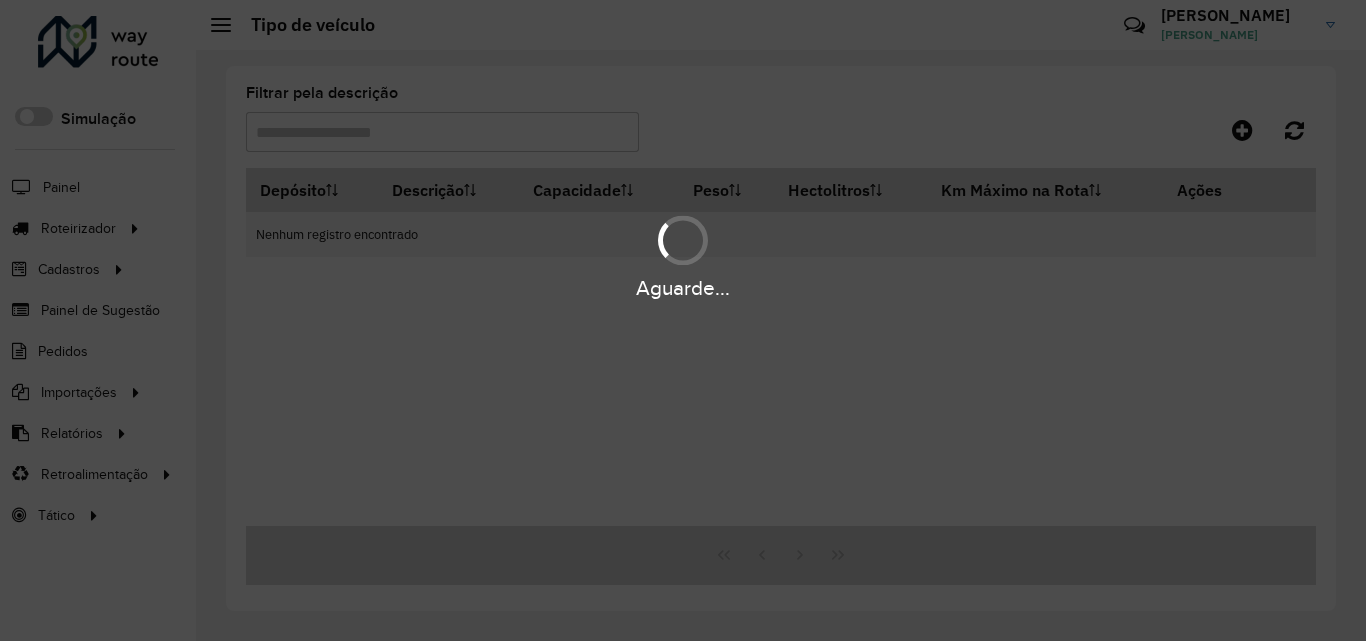 type on "*******" 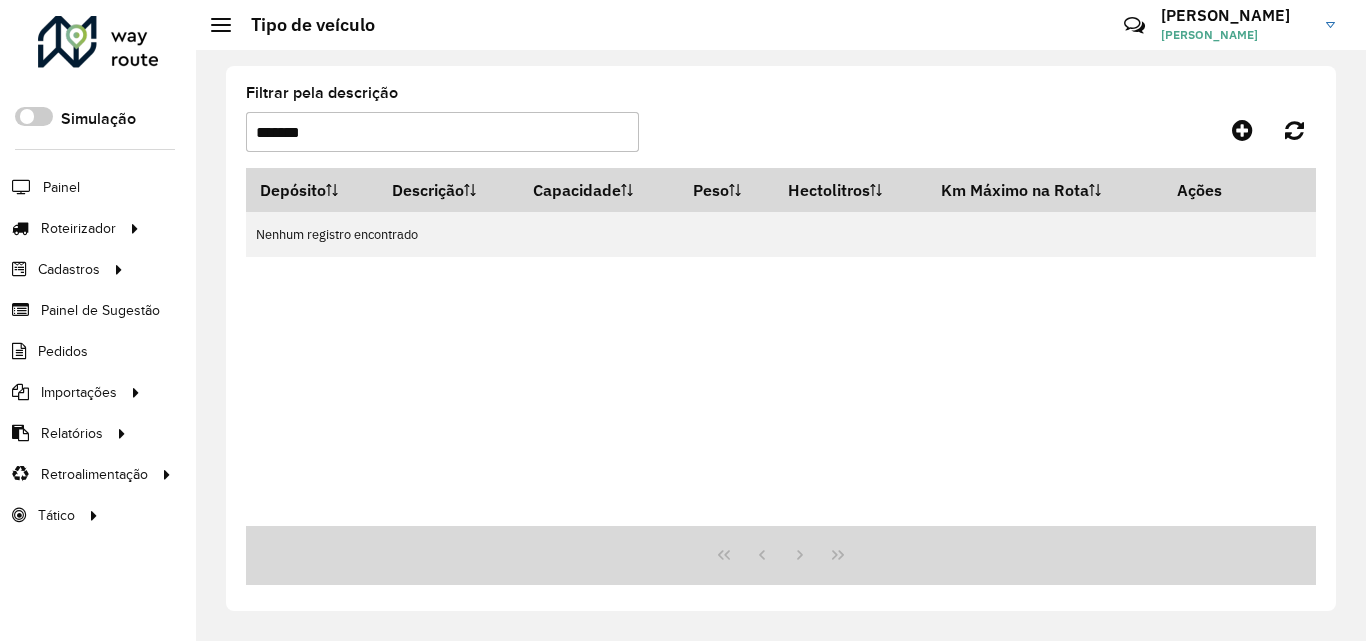 click on "*******" at bounding box center [442, 132] 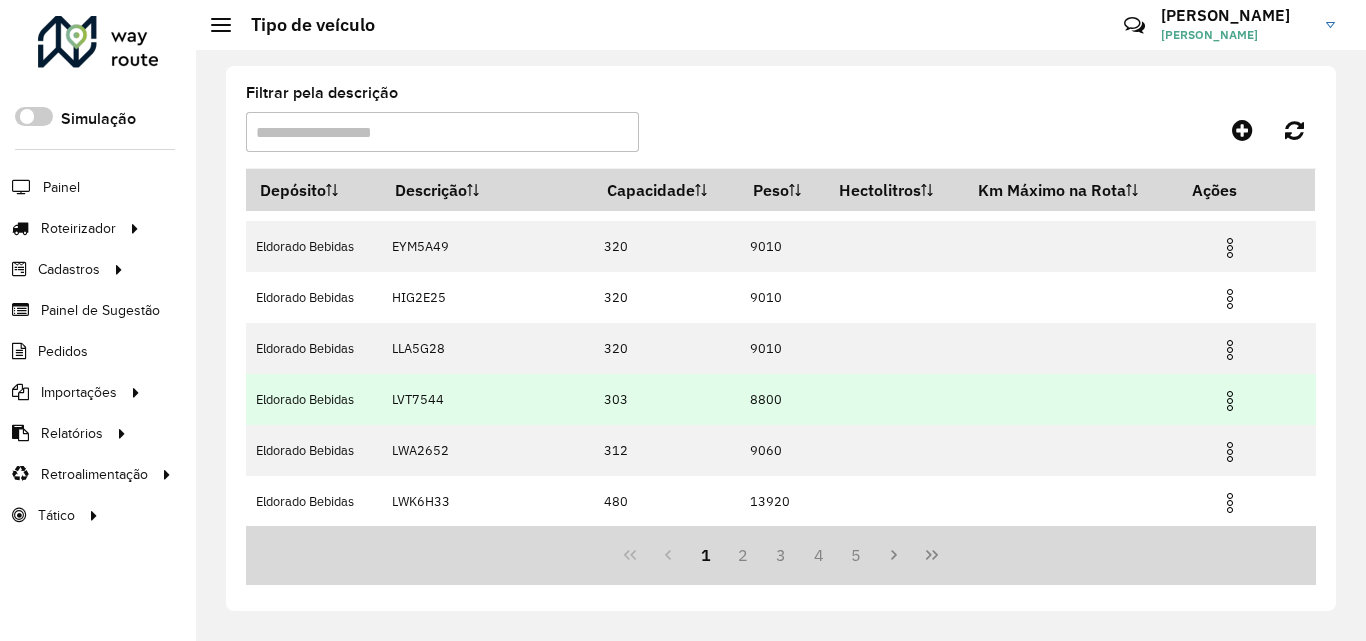 scroll, scrollTop: 298, scrollLeft: 0, axis: vertical 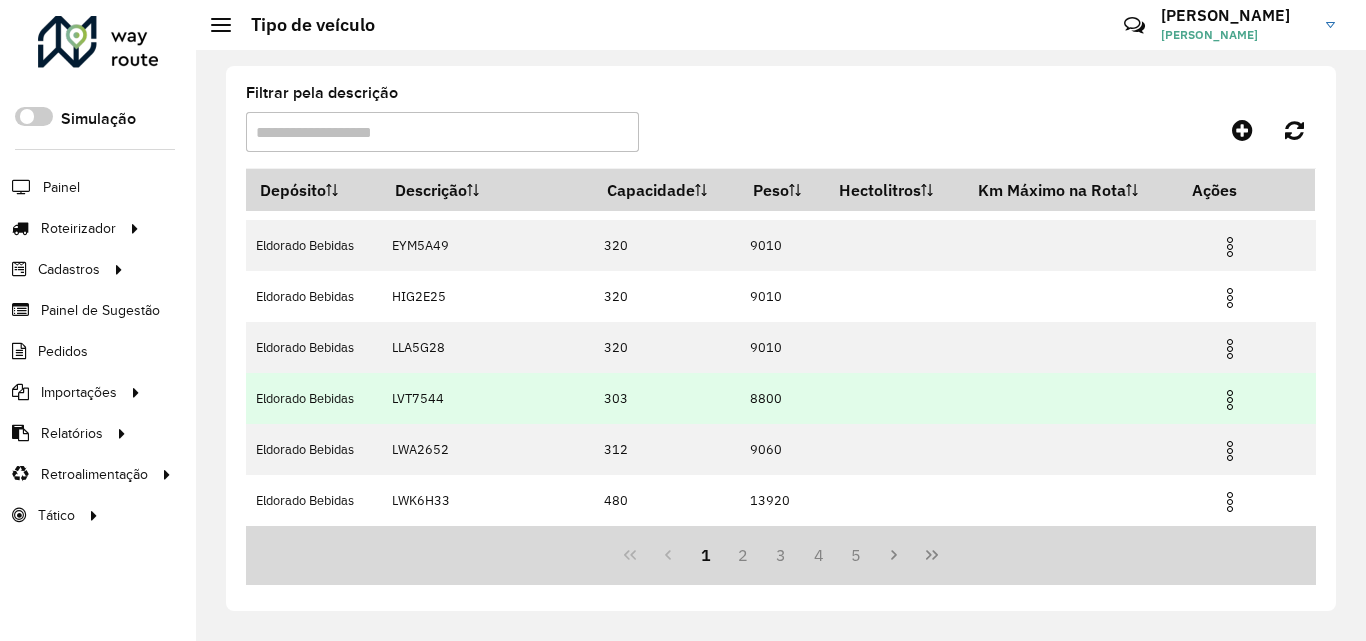 type 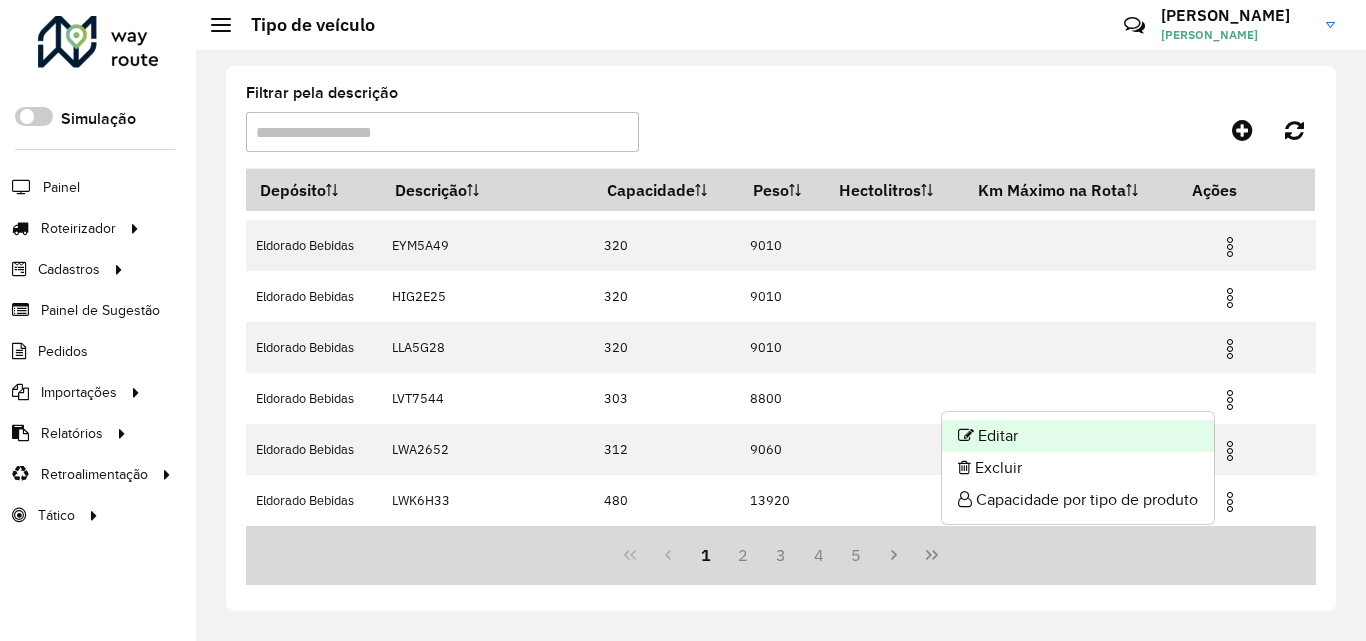click on "Editar" 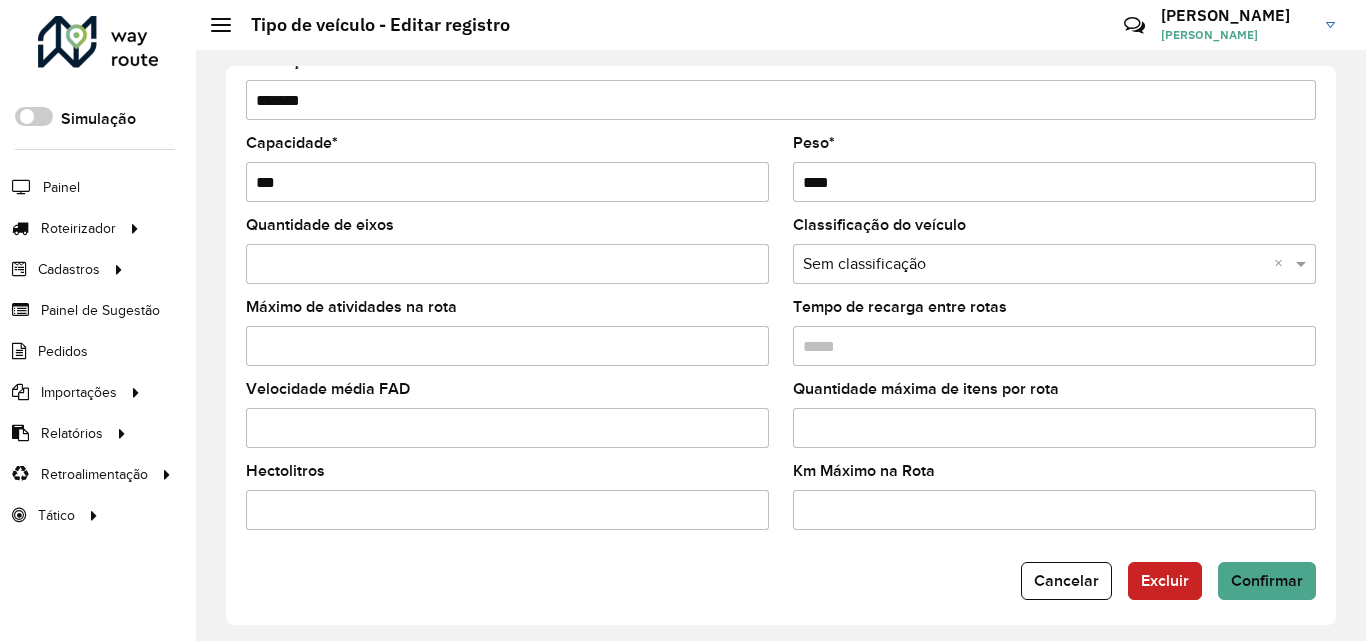 scroll, scrollTop: 125, scrollLeft: 0, axis: vertical 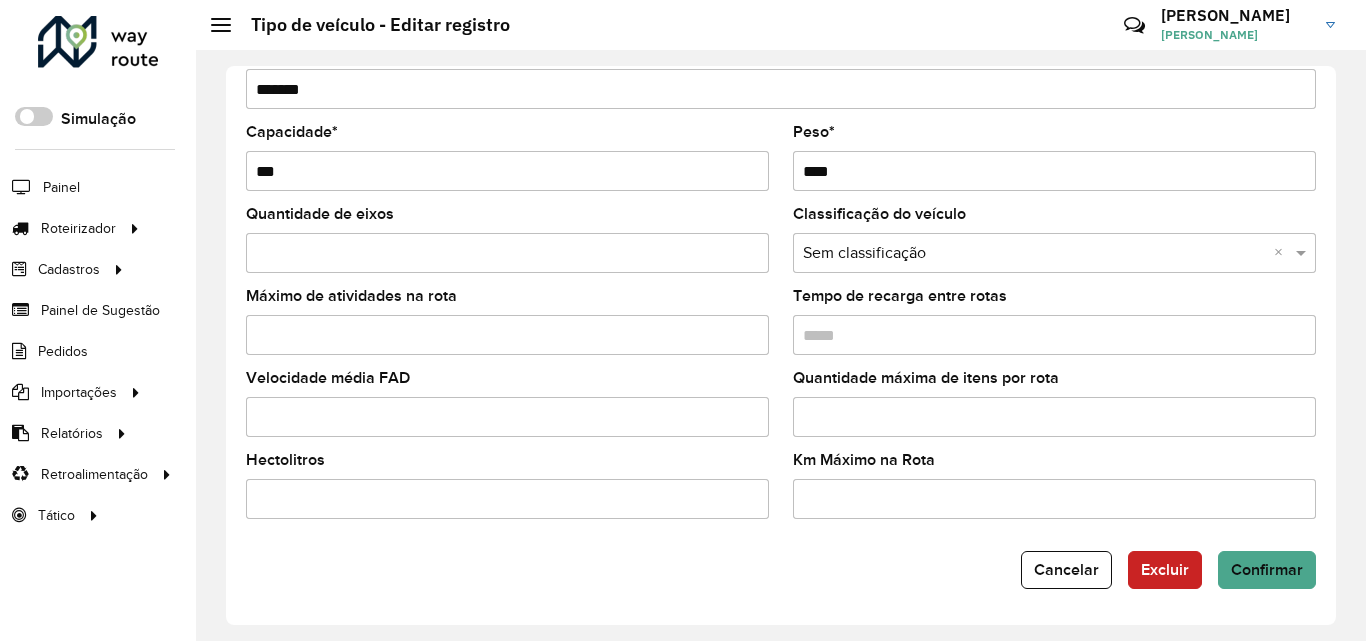 click on "Depósito  * Selecione um depósito × Eldorado Bebidas  Descrição  * *******  Capacidade  * ***  Peso  * ****  Quantidade de eixos   Classificação do veículo  Selecione uma opção × Sem classificação ×  Máximo de atividades na rota   Tempo de recarga entre rotas   Velocidade média FAD   Quantidade máxima de itens por rota   Hectolitros   Km Máximo na Rota   Cancelar   Excluir   Confirmar" 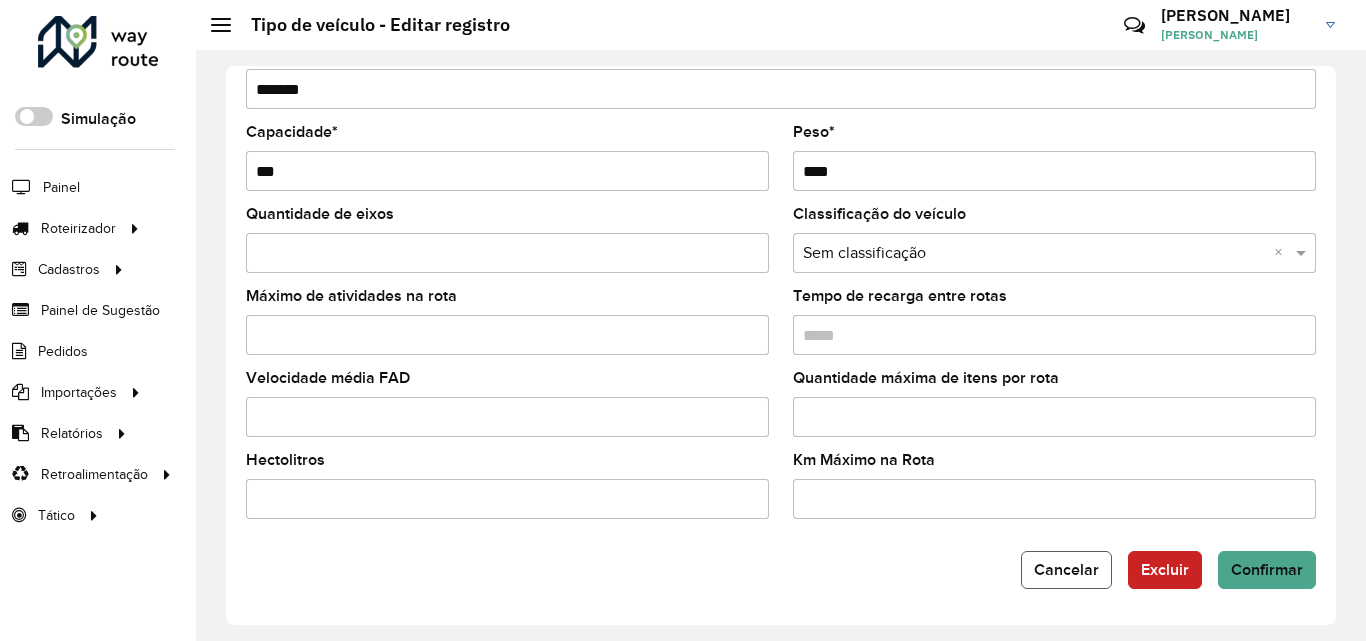 click on "Cancelar" 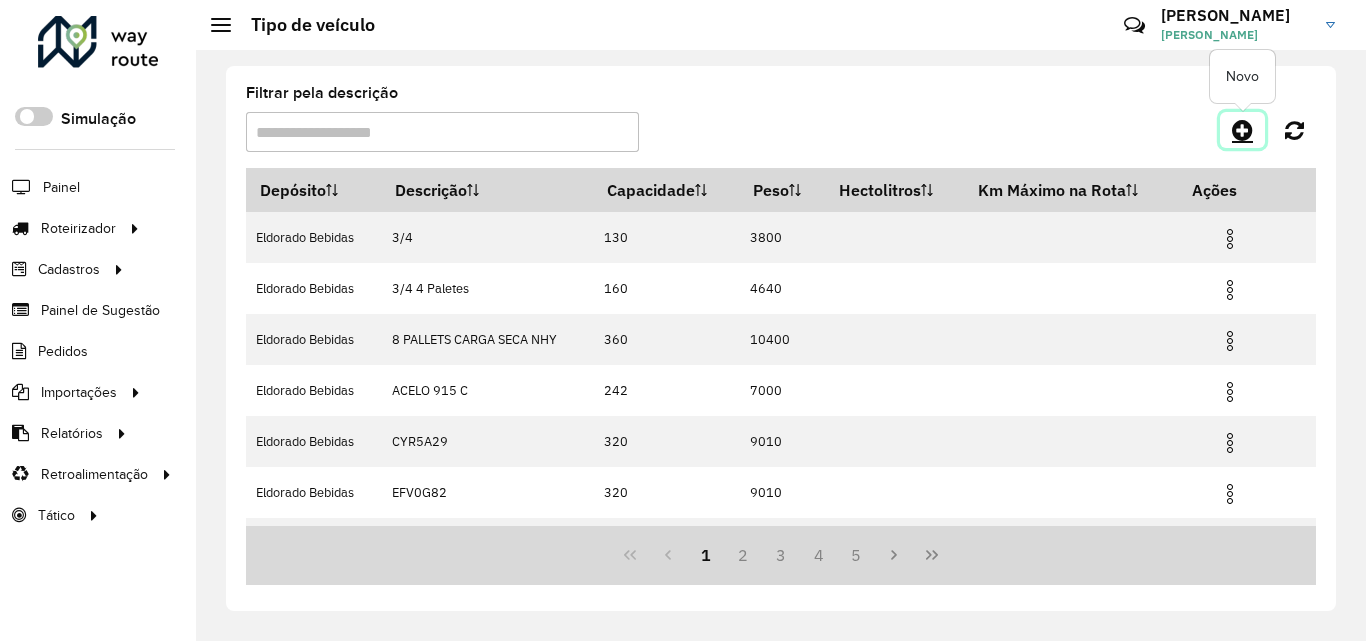 click 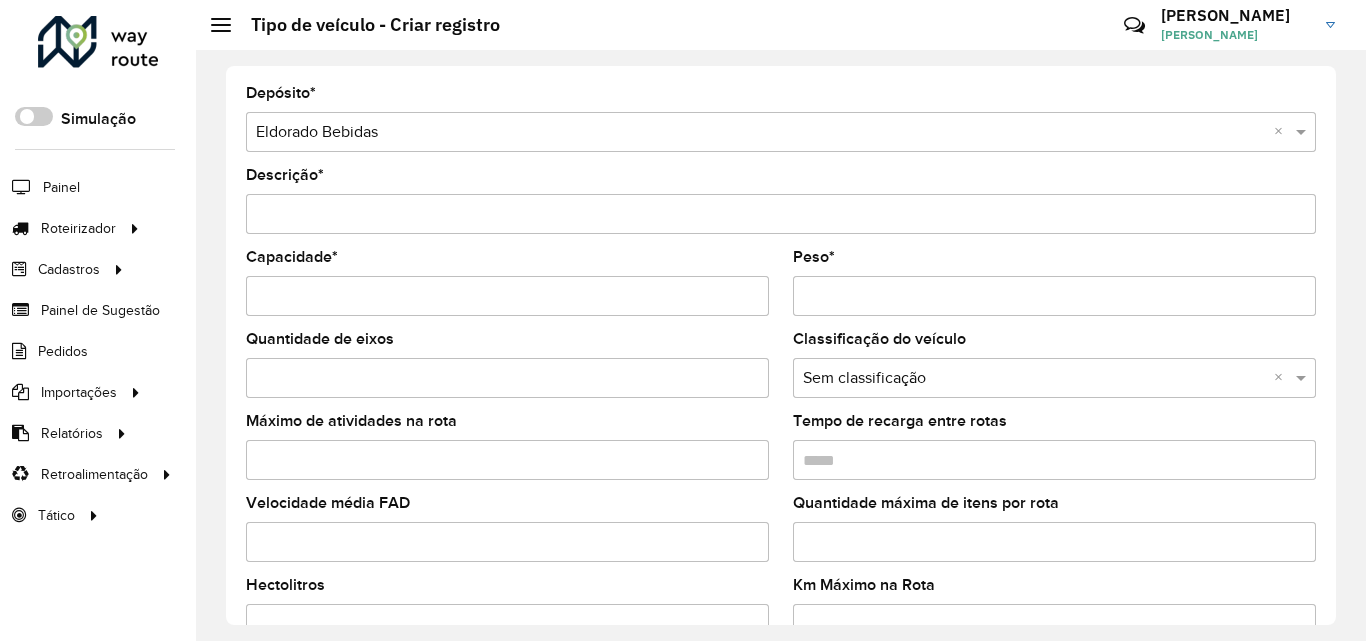 click on "Descrição  *" at bounding box center [781, 214] 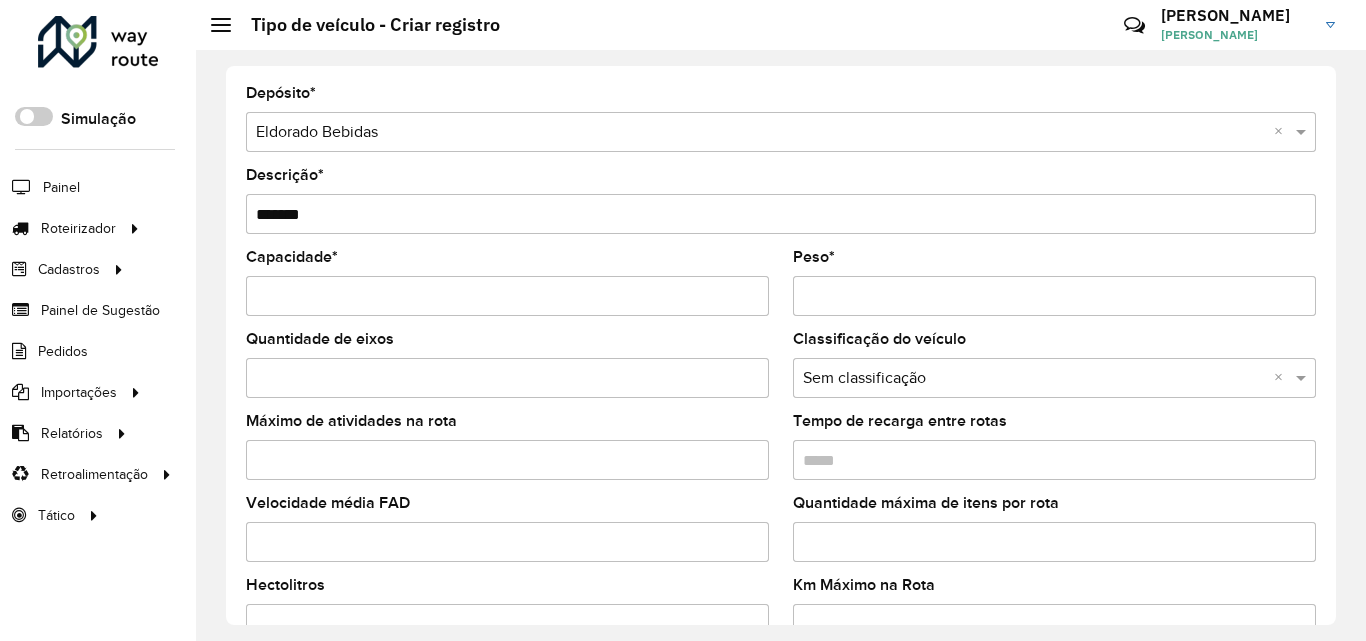 type on "*******" 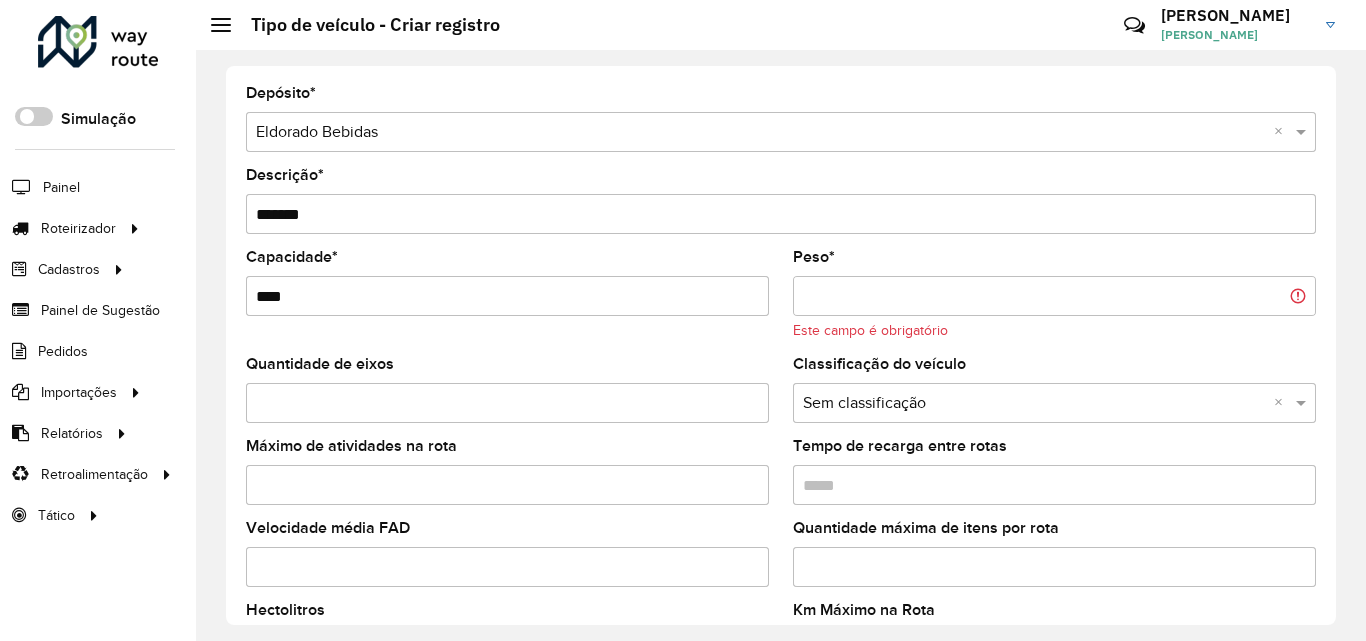 click on "****" at bounding box center [507, 296] 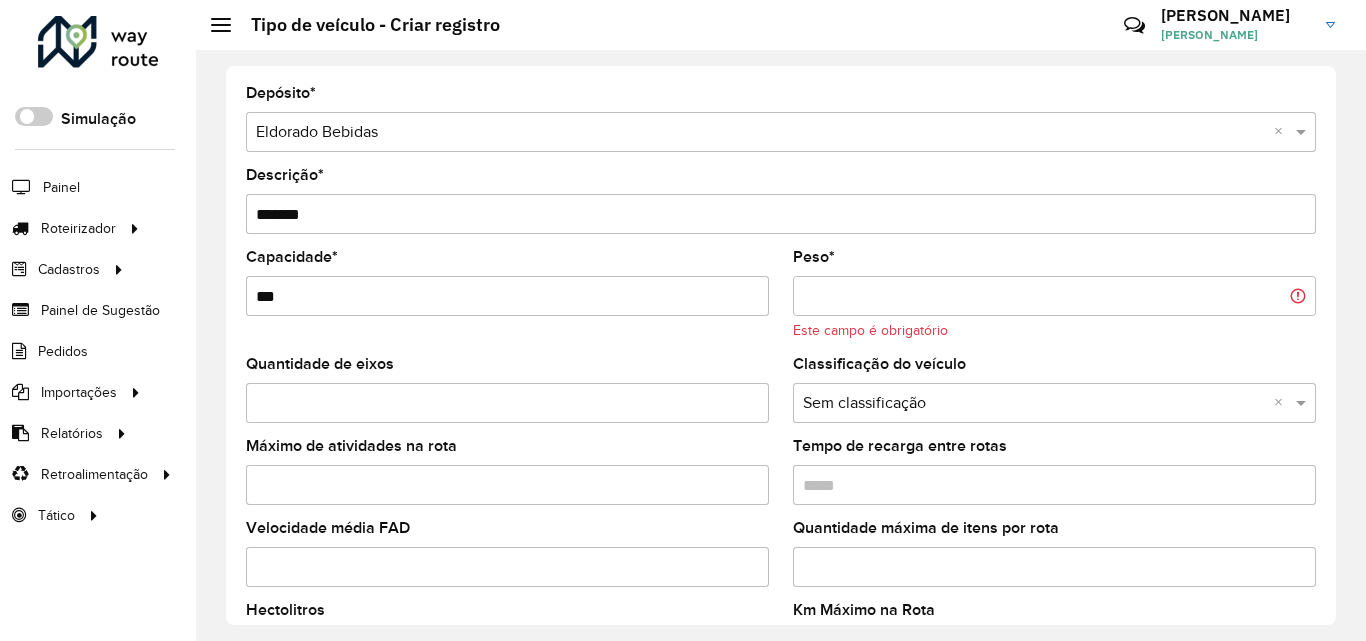 type on "***" 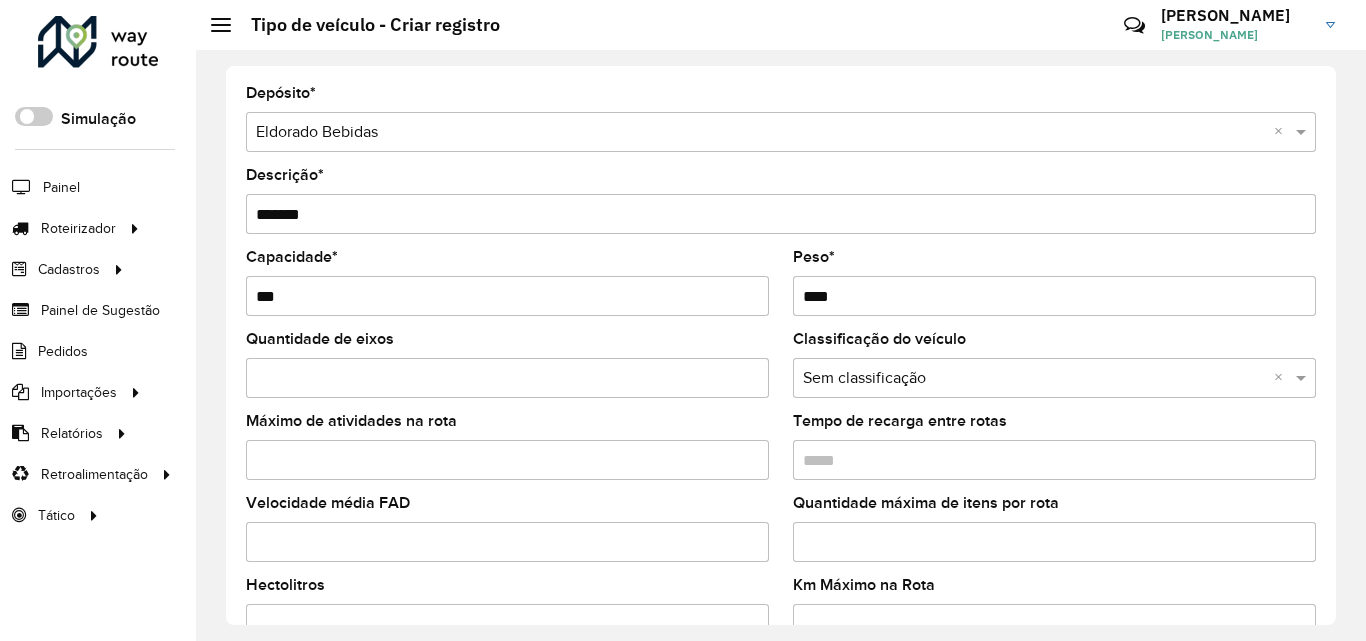 type on "****" 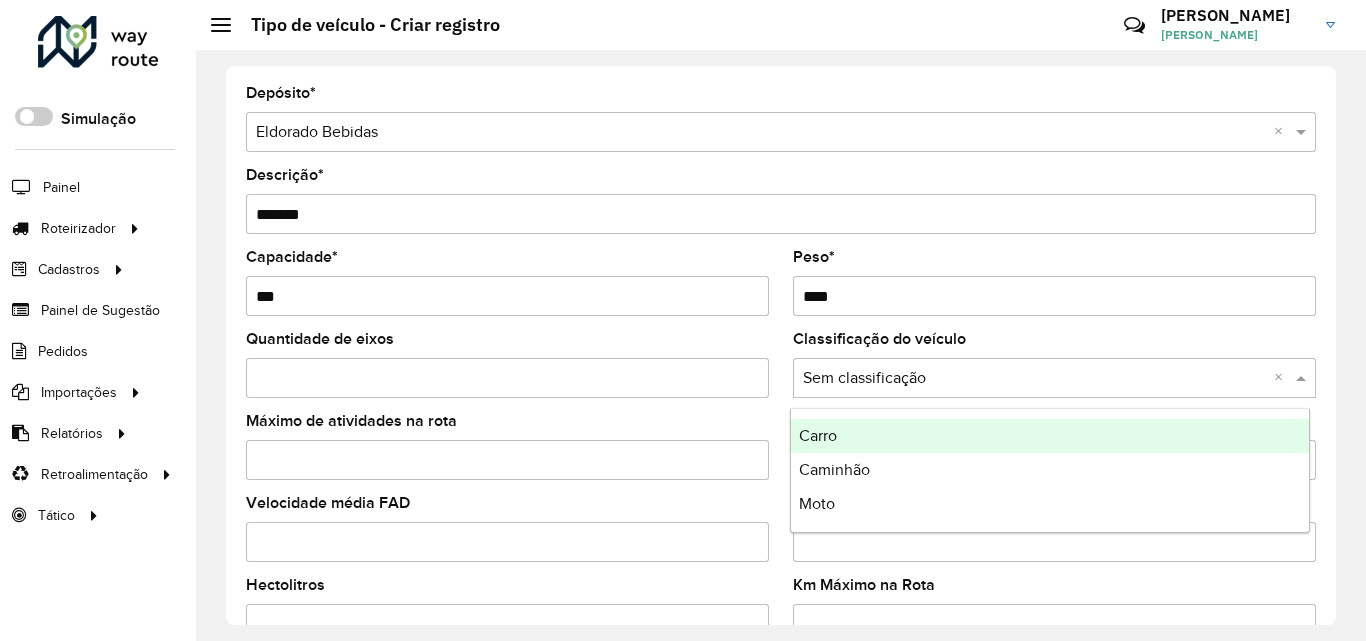 click at bounding box center (1034, 379) 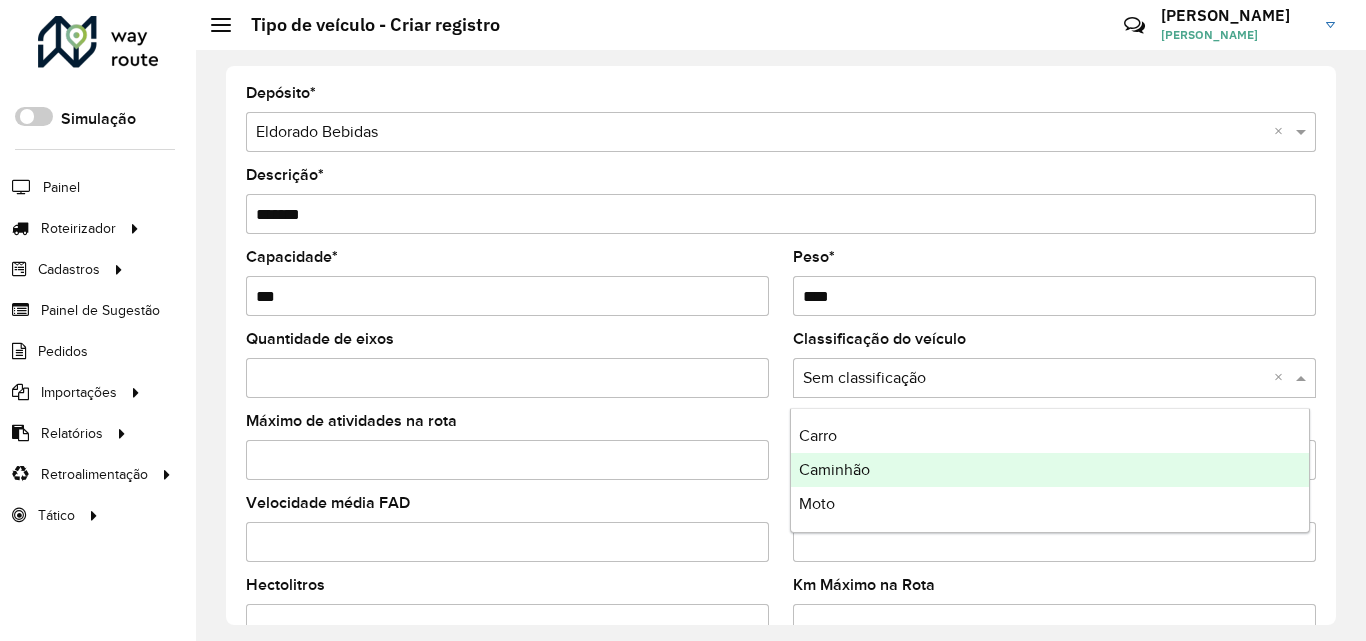 click on "Caminhão" at bounding box center (834, 469) 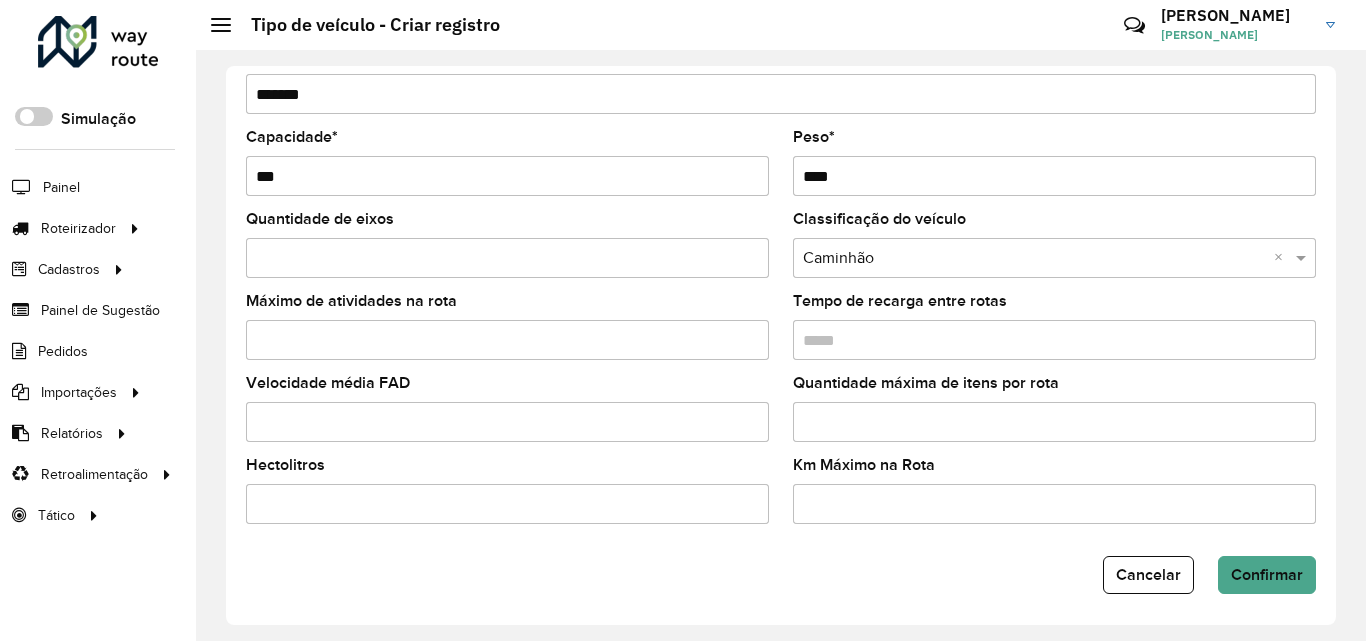 scroll, scrollTop: 125, scrollLeft: 0, axis: vertical 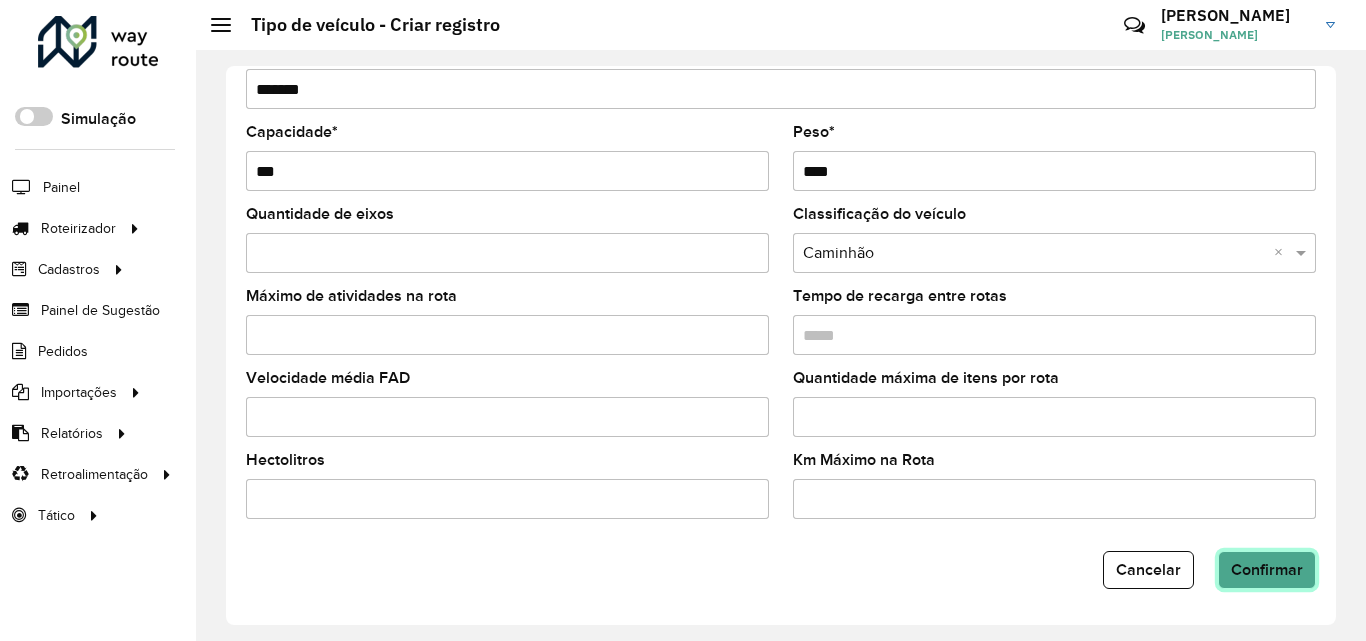 click on "Confirmar" 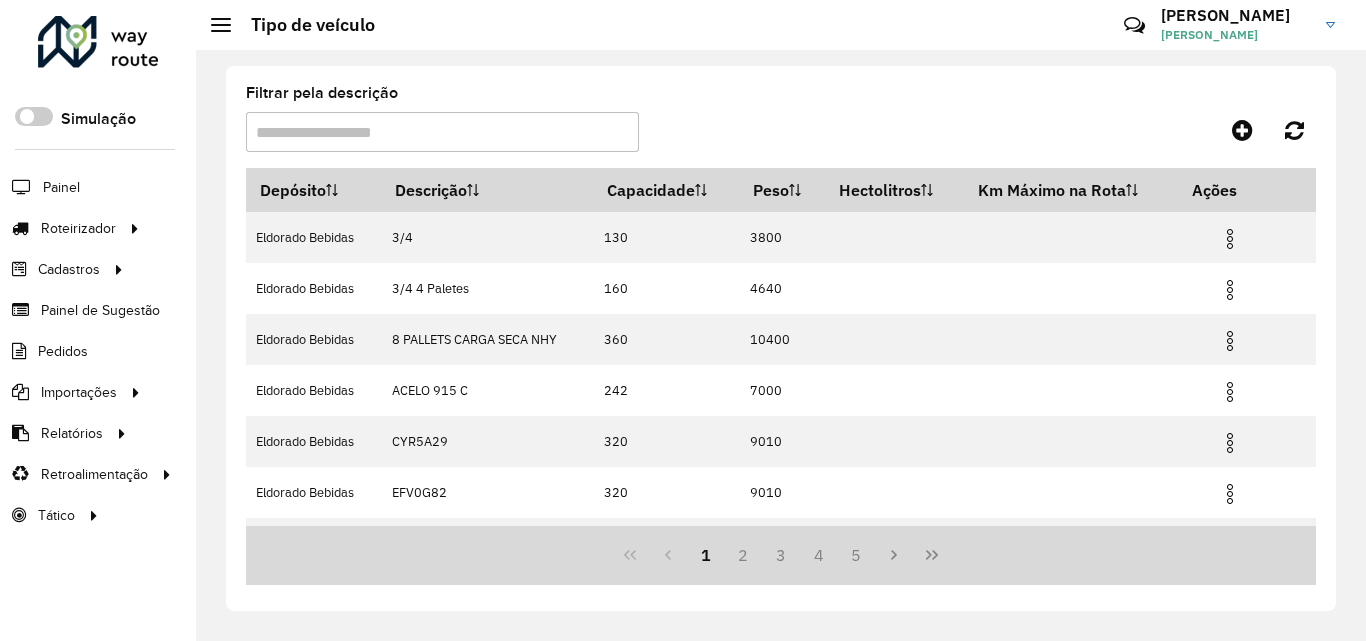 click on "Filtrar pela descrição" at bounding box center [442, 132] 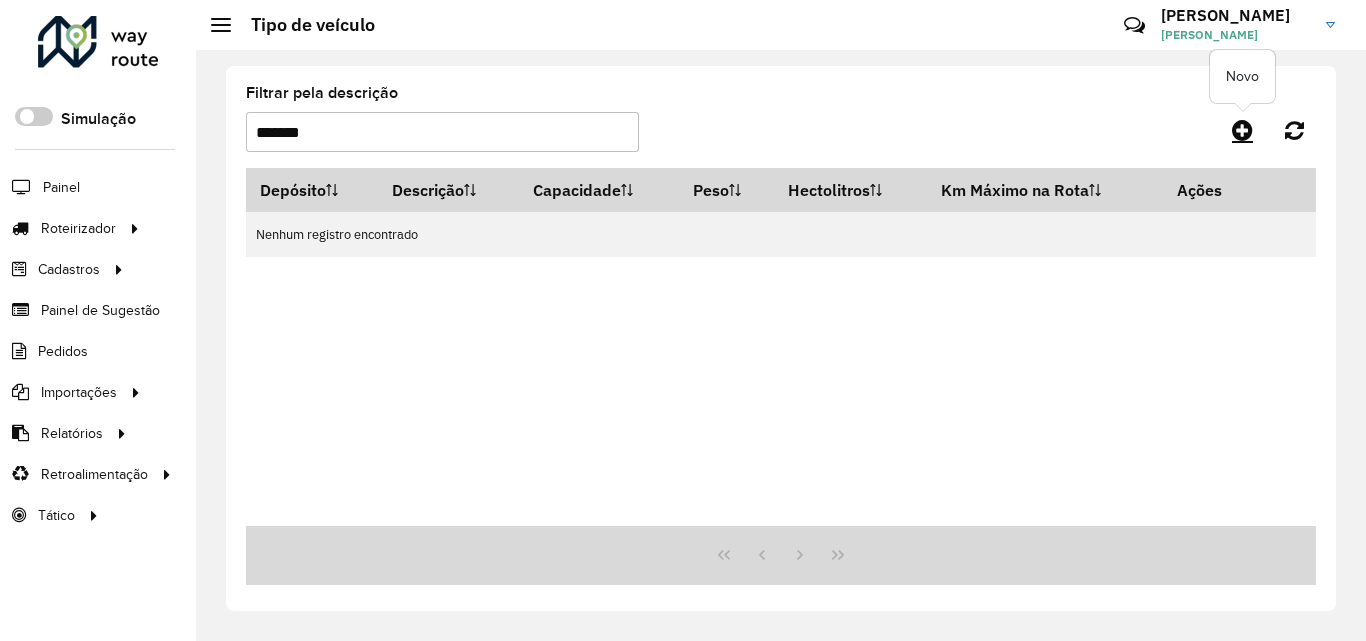 type on "*******" 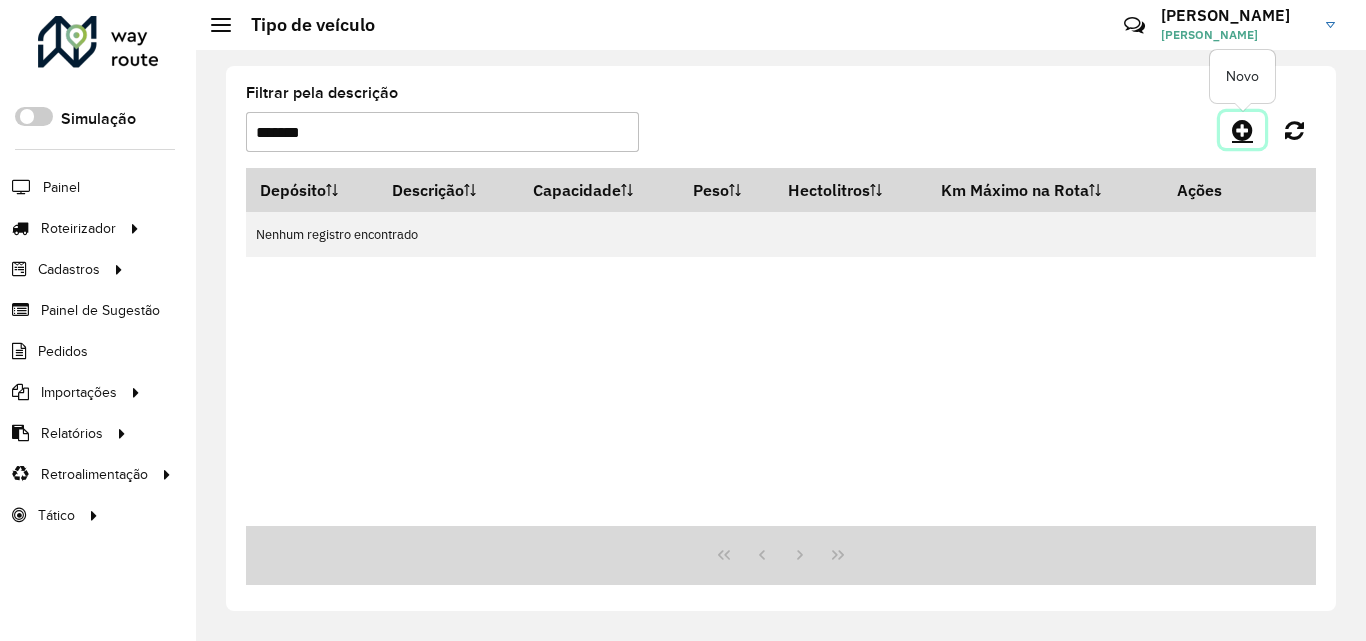 click 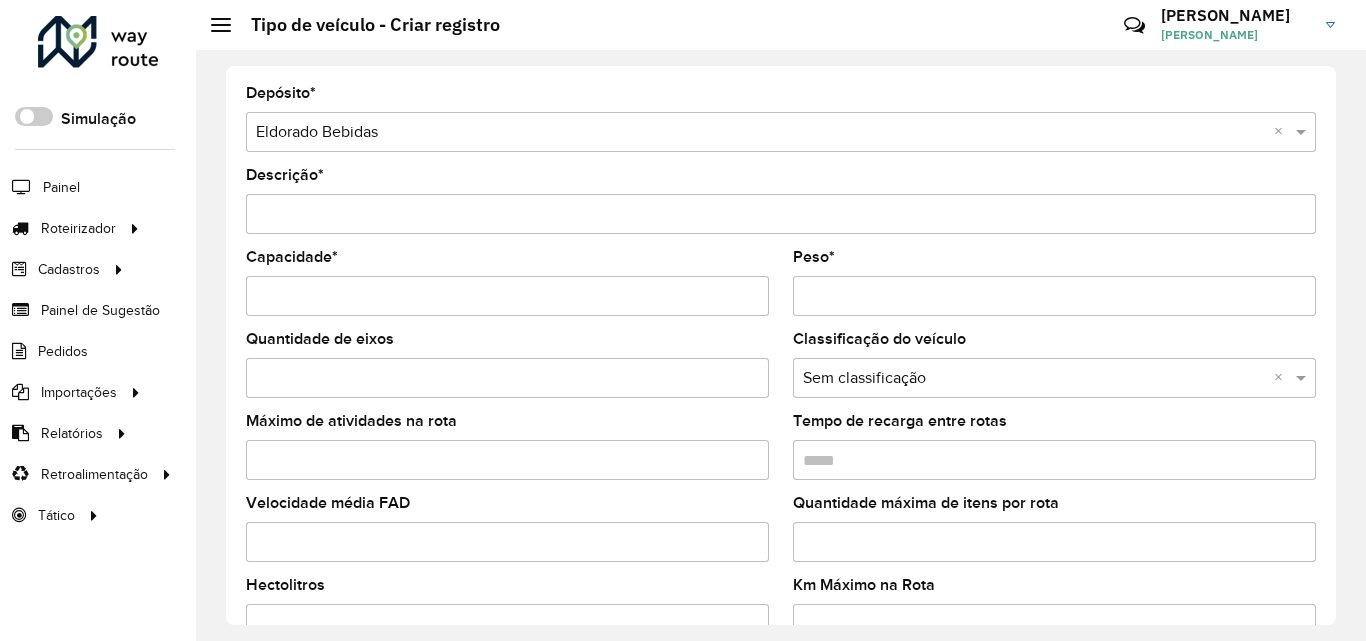 click on "Capacidade  *" at bounding box center (507, 296) 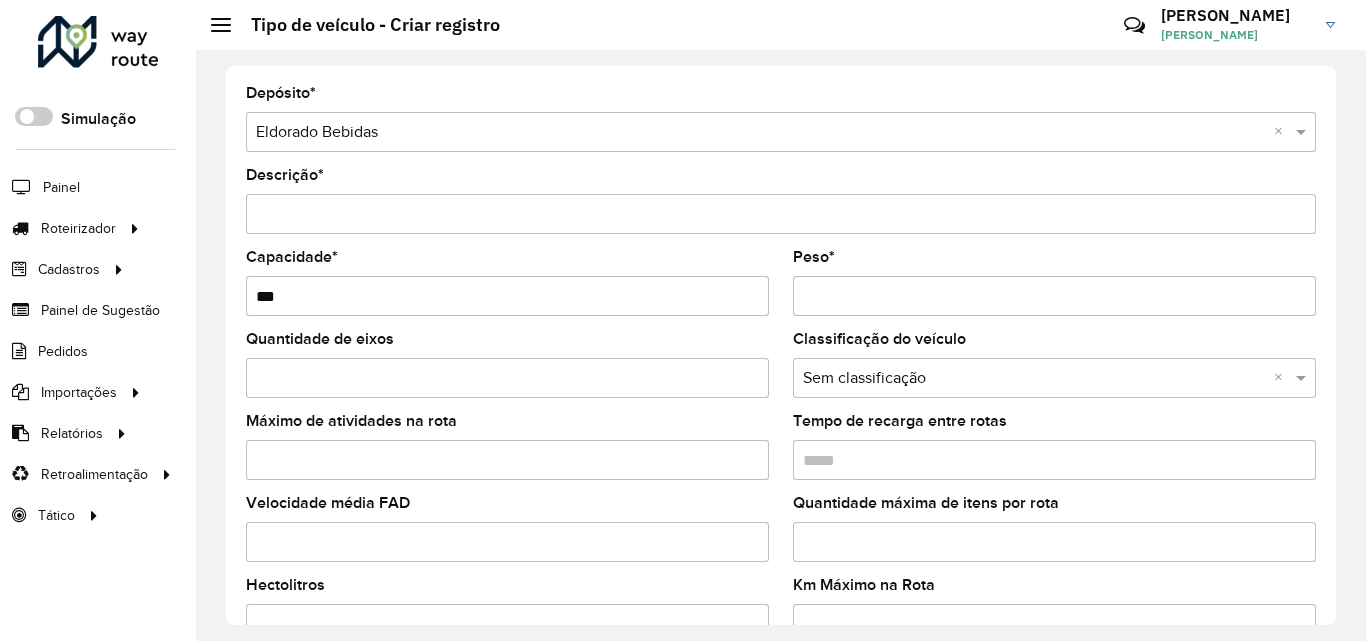 type on "***" 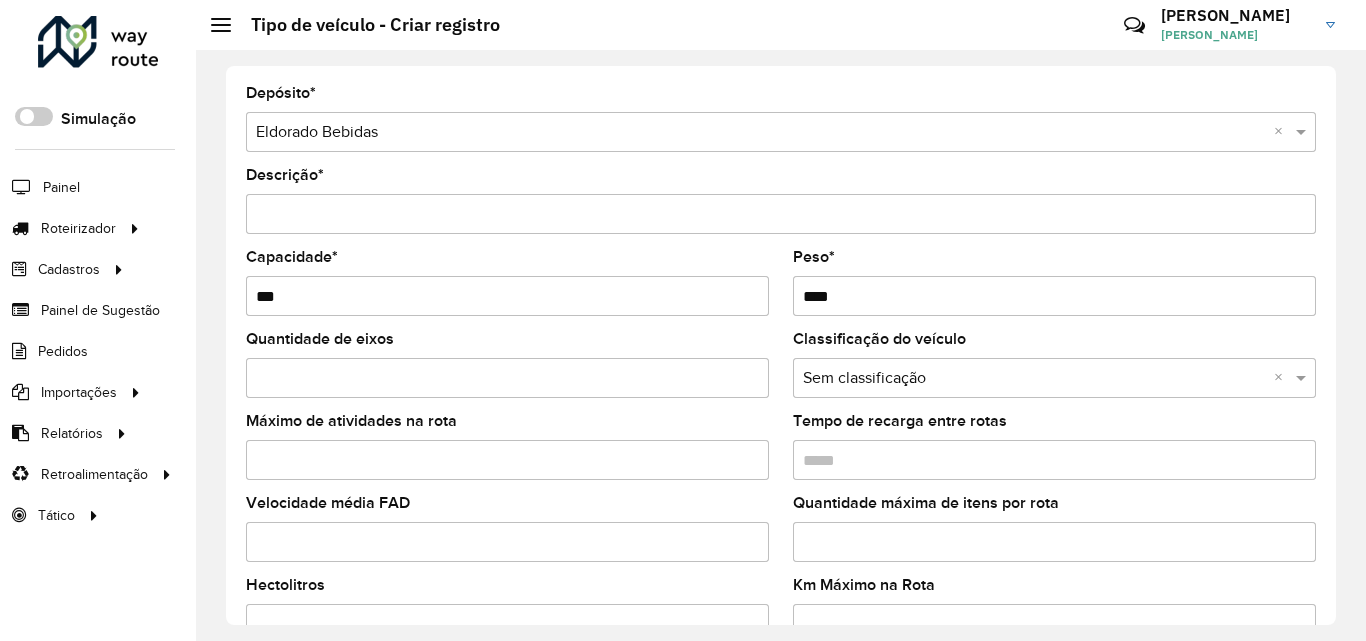 type on "****" 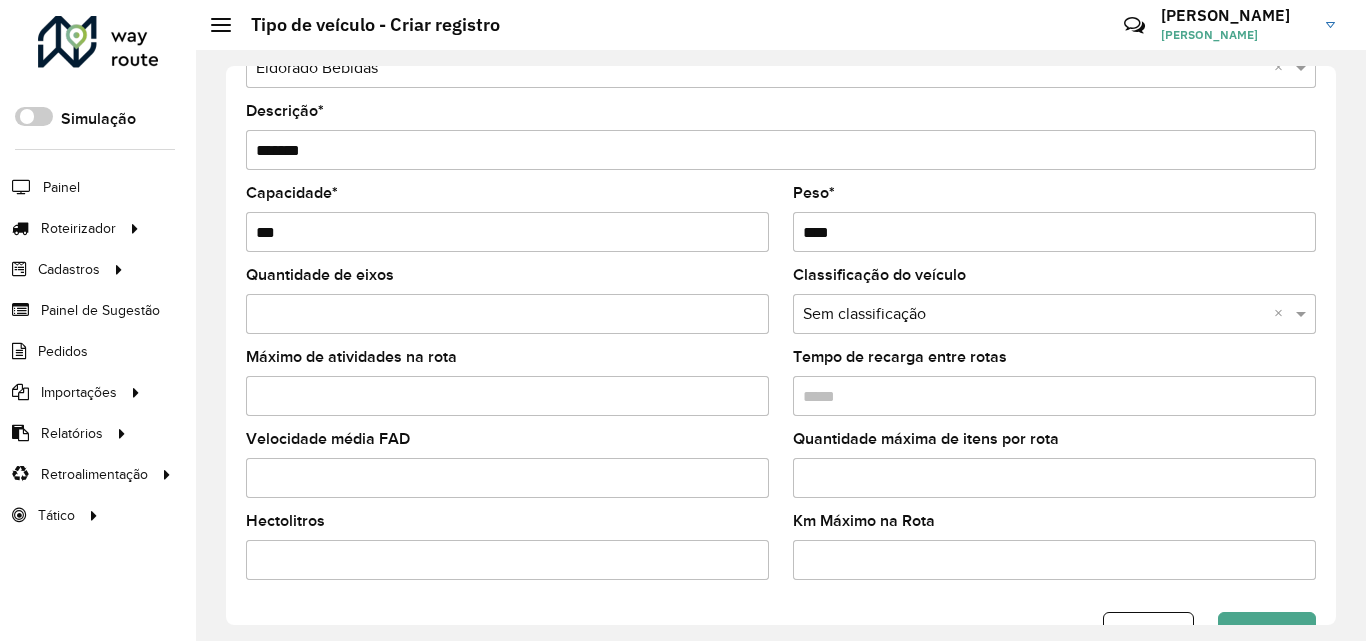 scroll, scrollTop: 125, scrollLeft: 0, axis: vertical 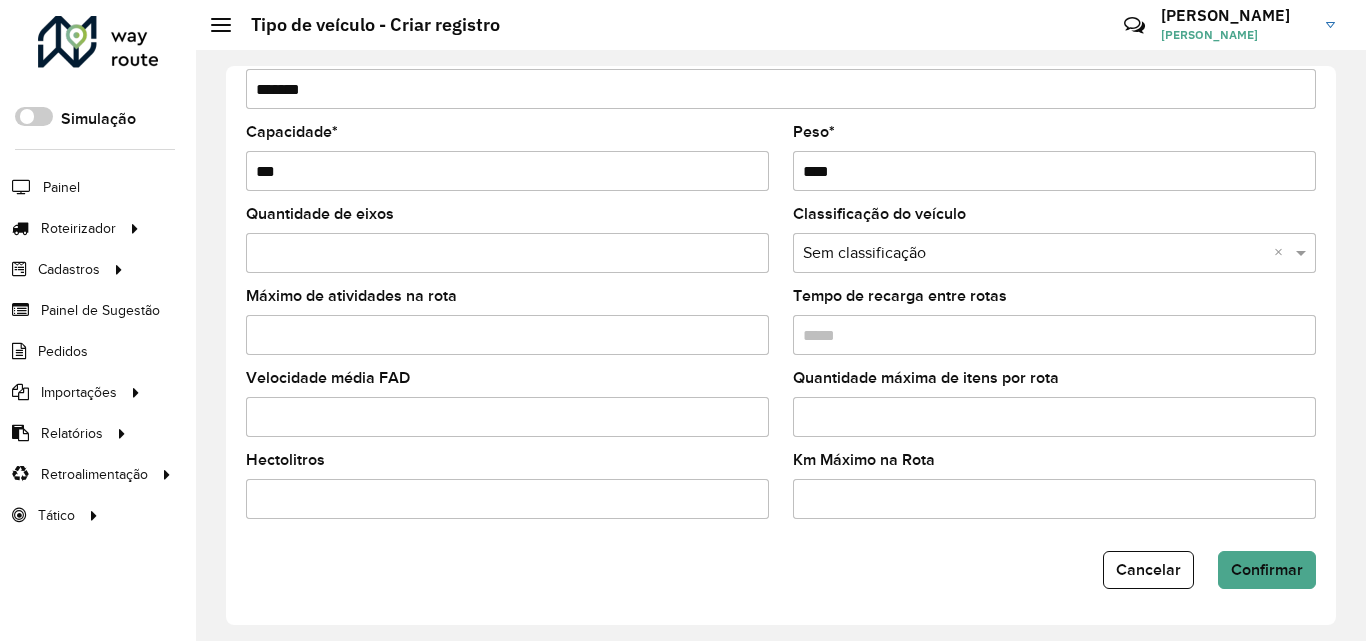 type on "*******" 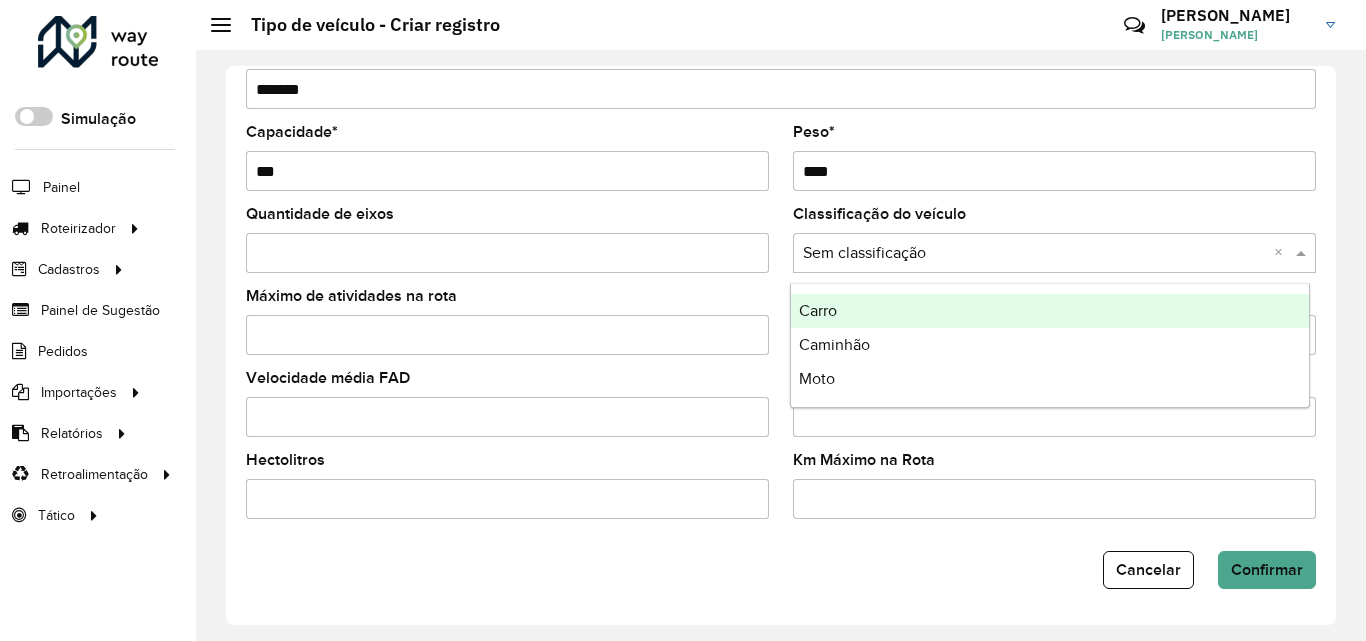 click at bounding box center [1034, 254] 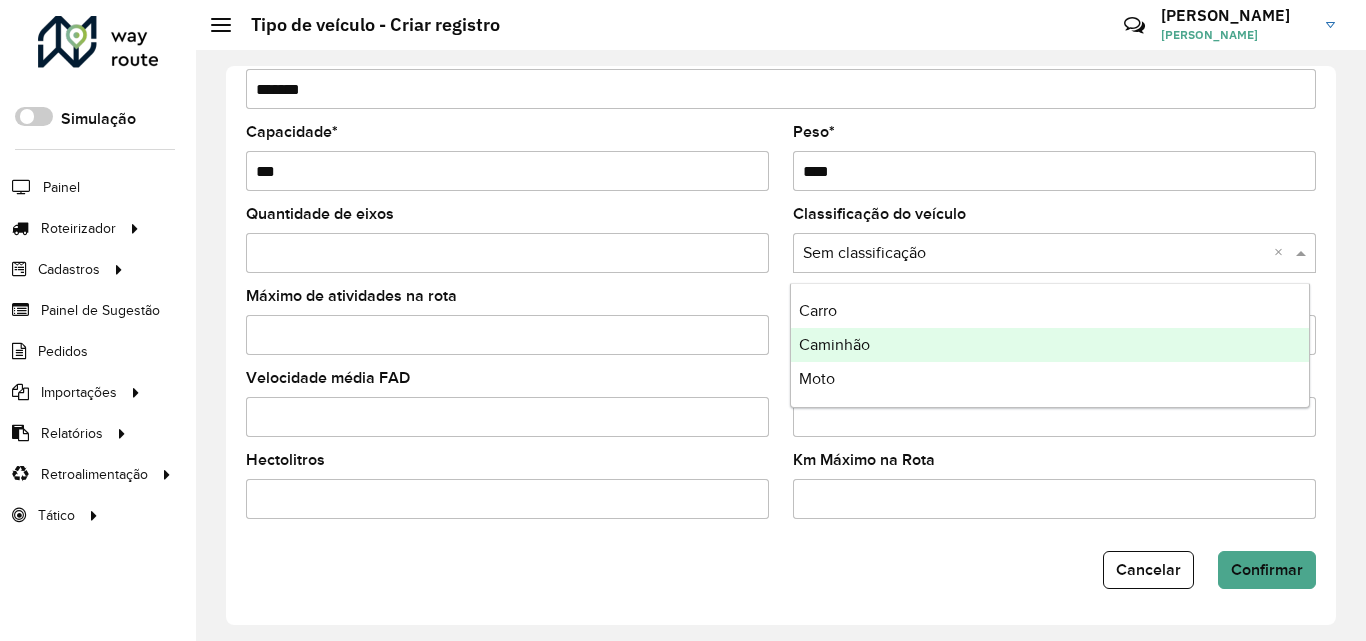 click on "Caminhão" at bounding box center [834, 344] 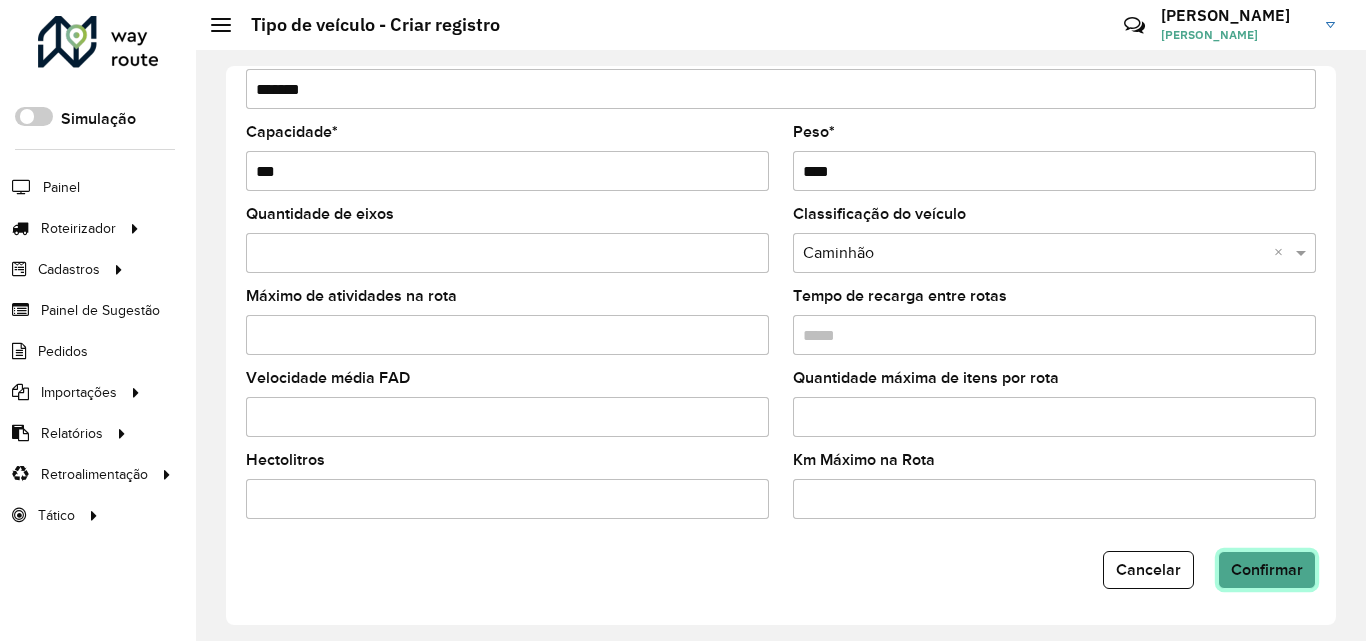 click on "Confirmar" 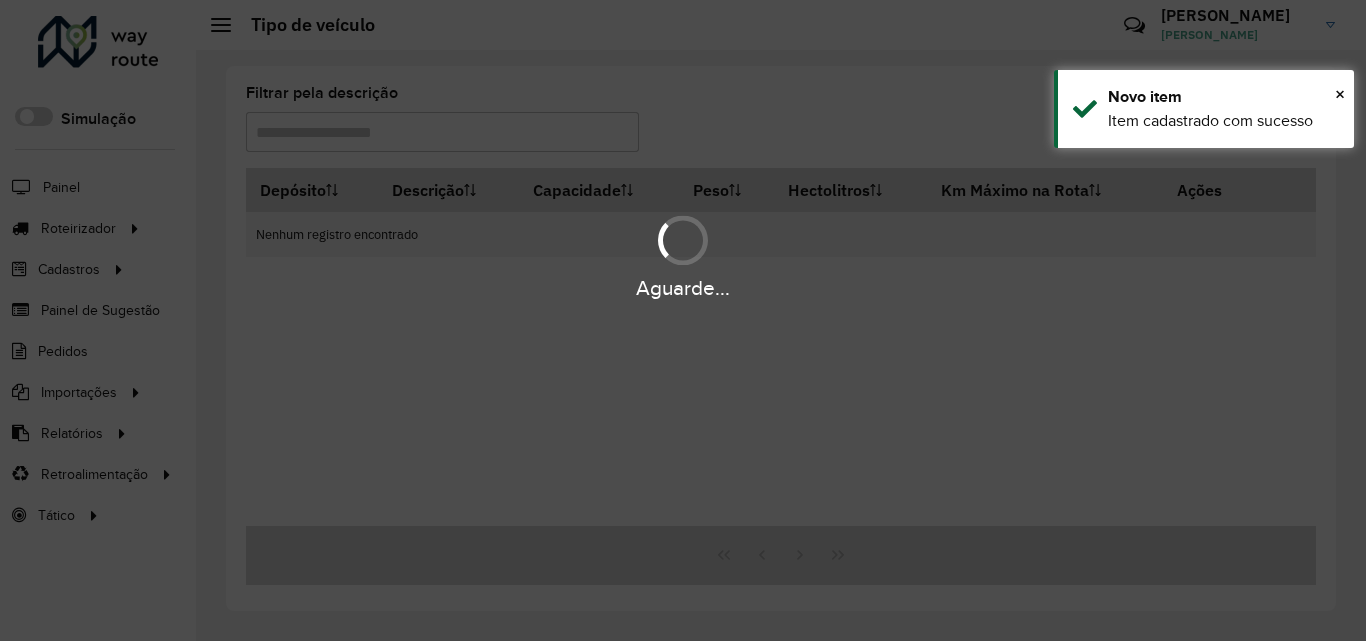 type on "*******" 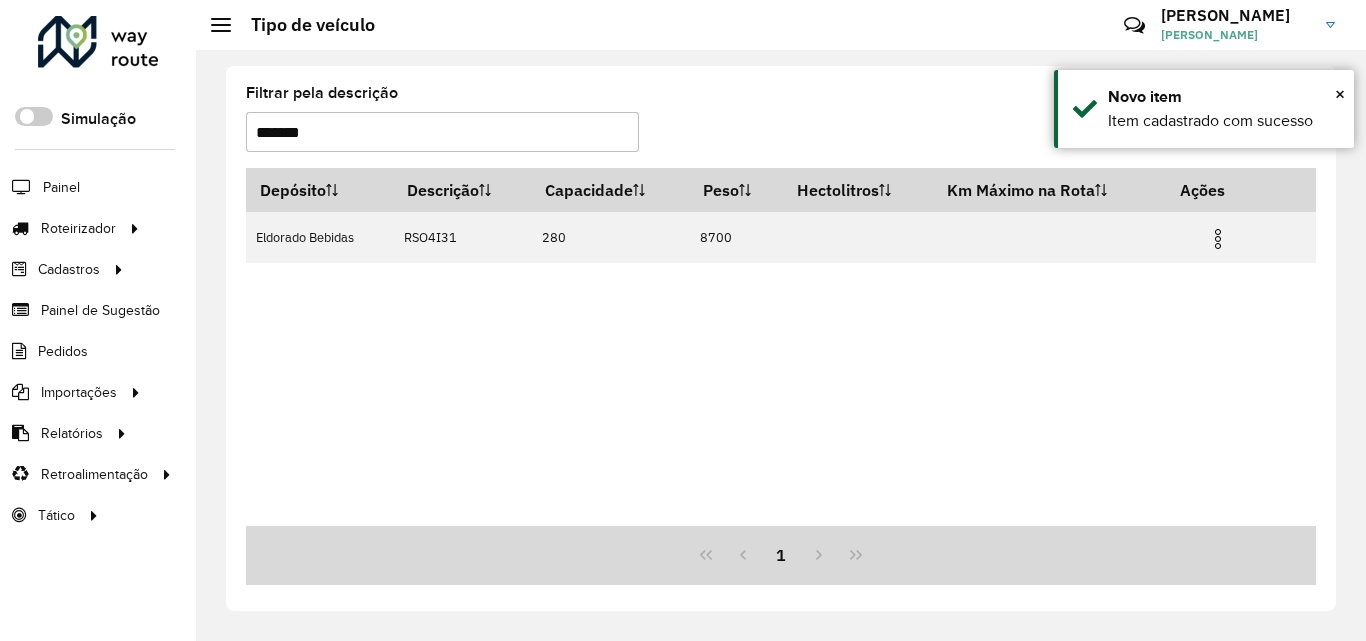 click on "Depósito   Descrição   Capacidade   Peso   Hectolitros   Km Máximo na Rota   Ações   Eldorado Bebidas   RSO4I31   280   8700" at bounding box center (781, 347) 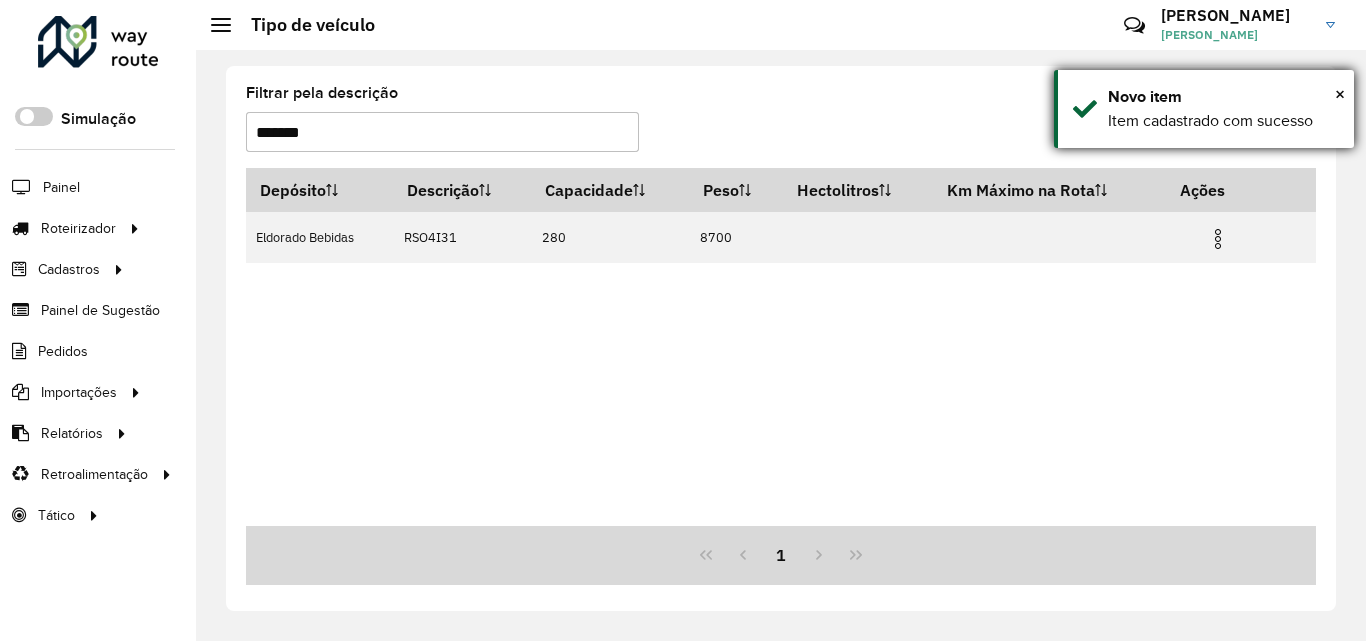 click on "×  Novo item  Item cadastrado com sucesso" at bounding box center [1204, 109] 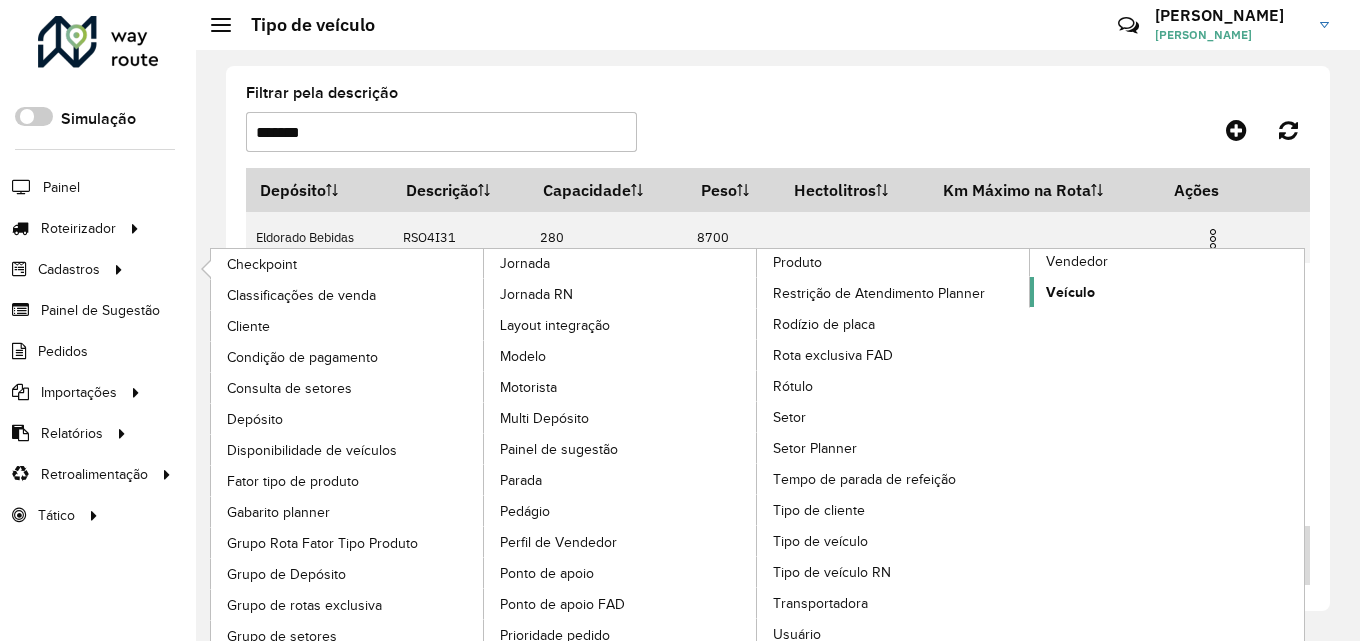 click on "Veículo" 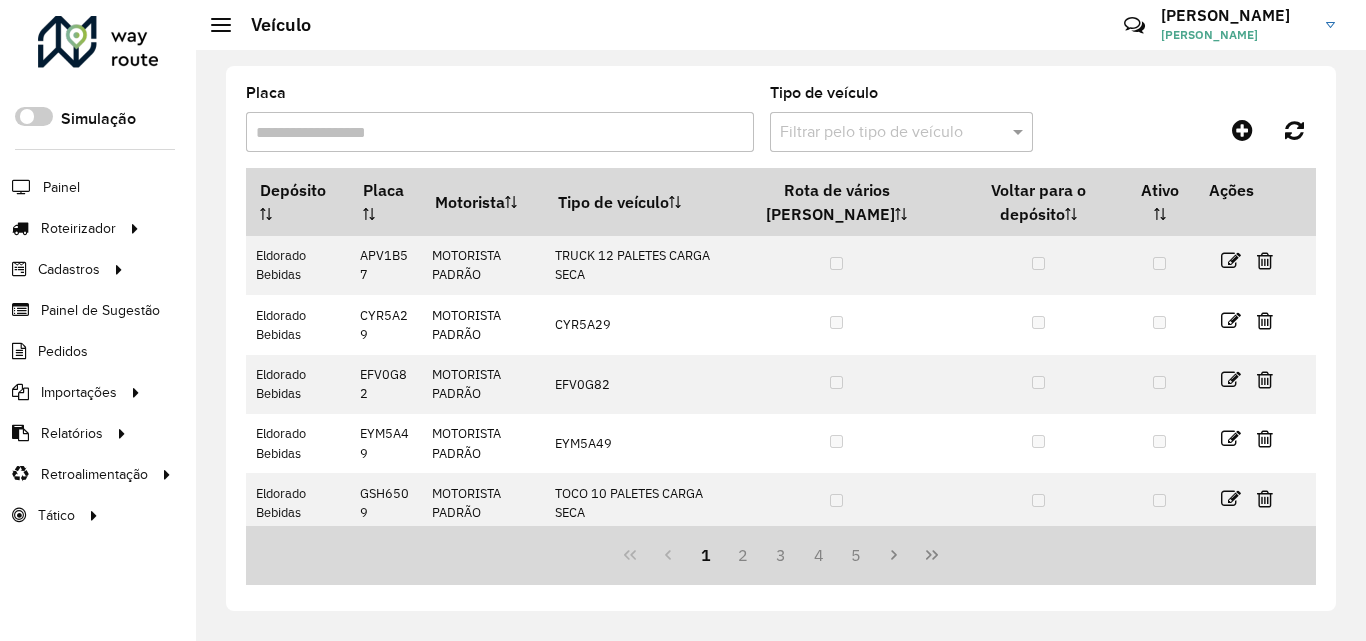 click on "Placa" at bounding box center [500, 132] 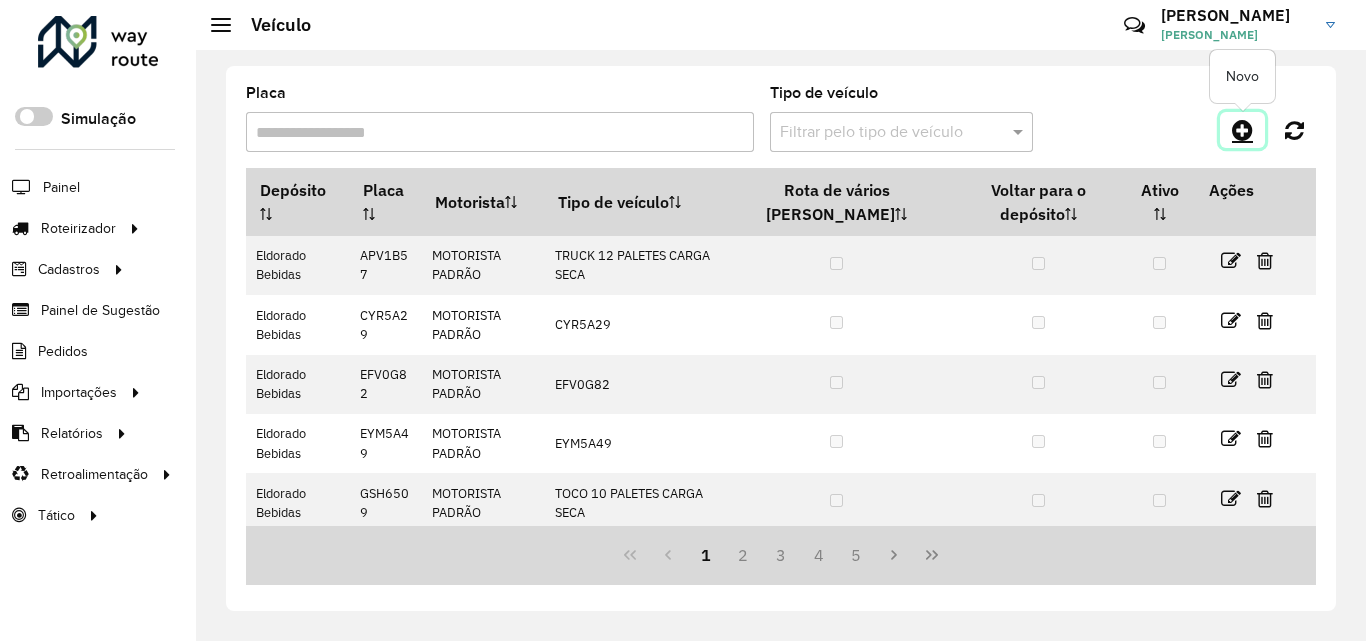 click 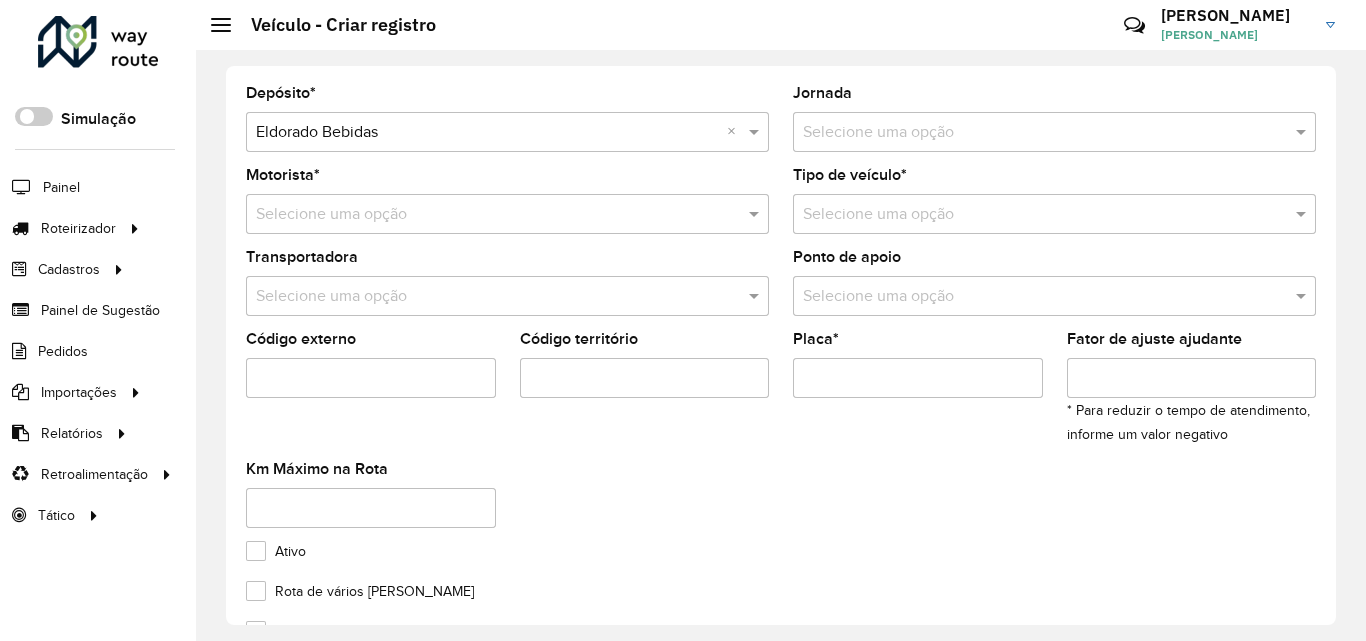 click on "Selecione uma opção" at bounding box center (1054, 132) 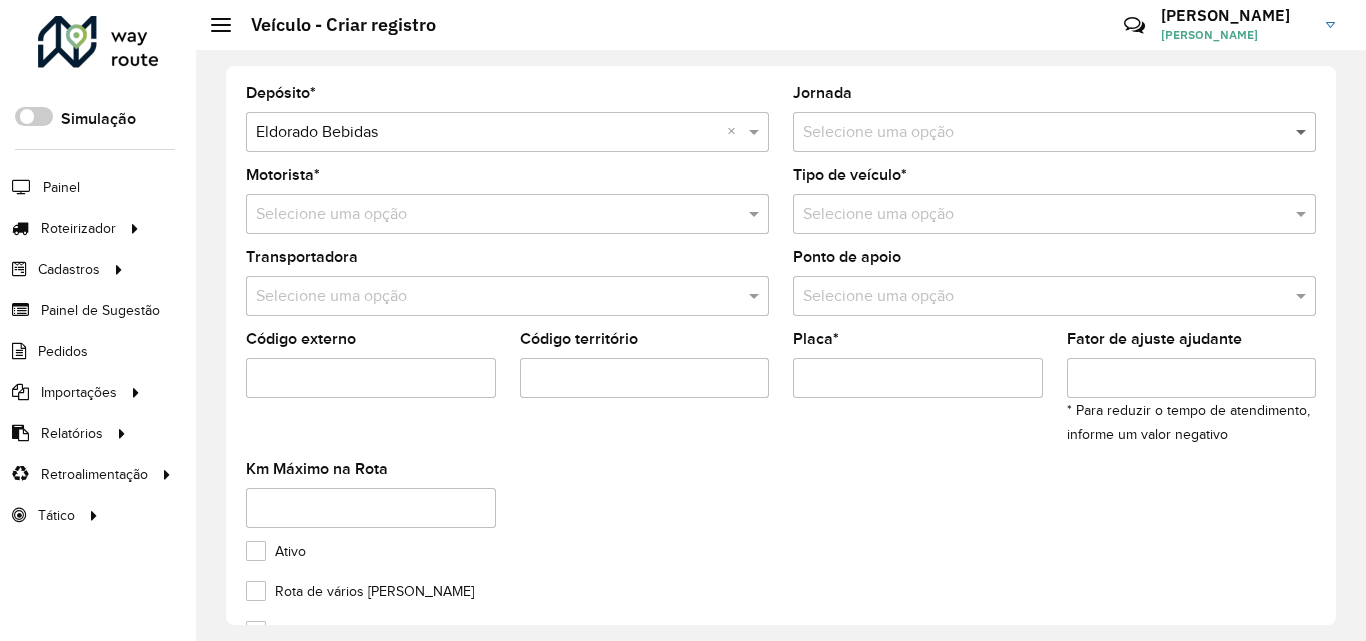 click at bounding box center (1303, 132) 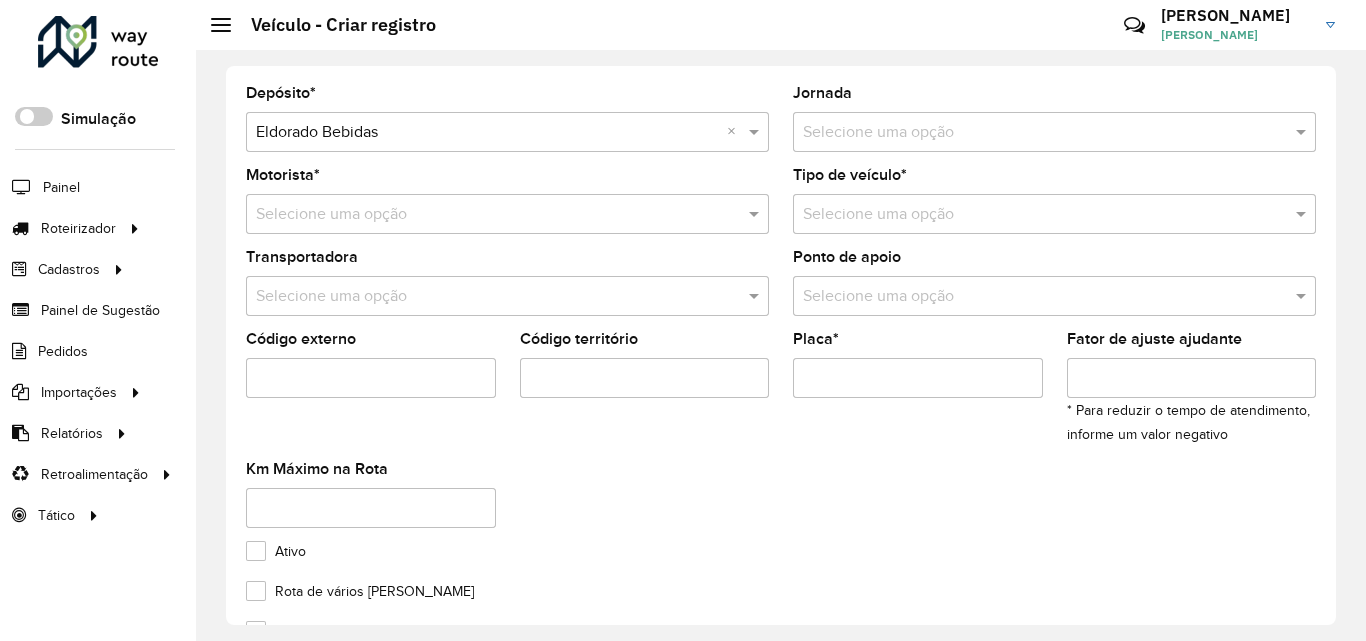 click on "Motorista  * Selecione uma opção" 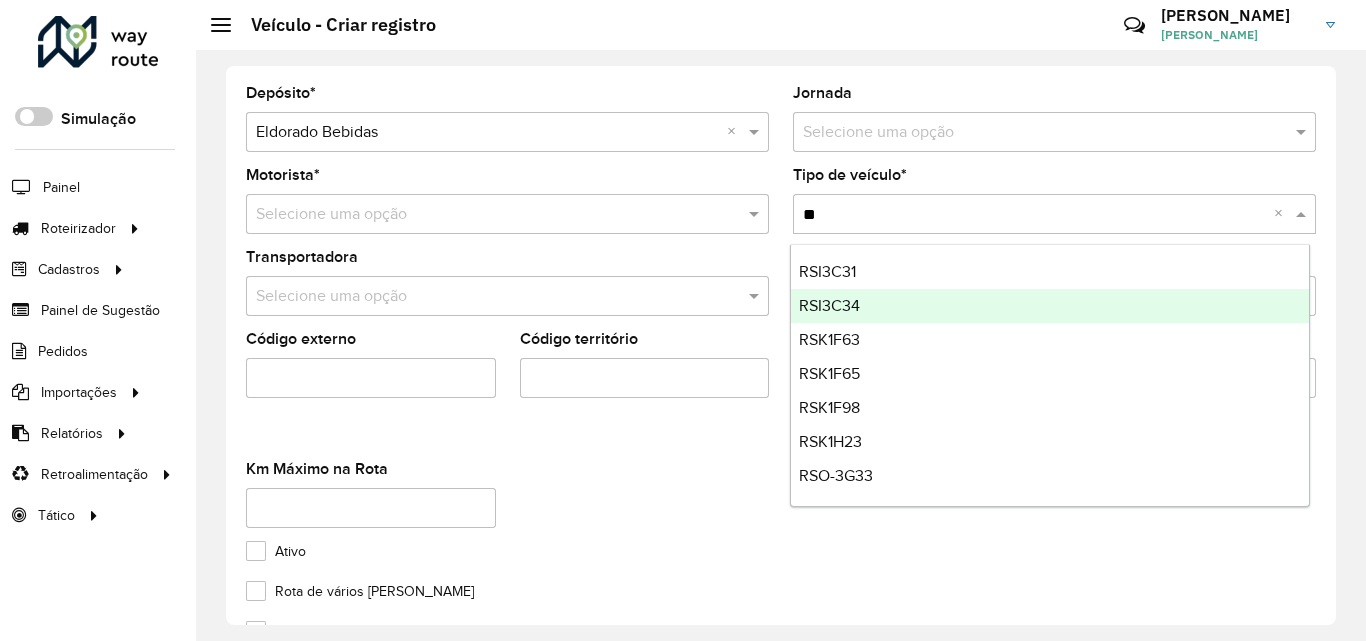 type on "***" 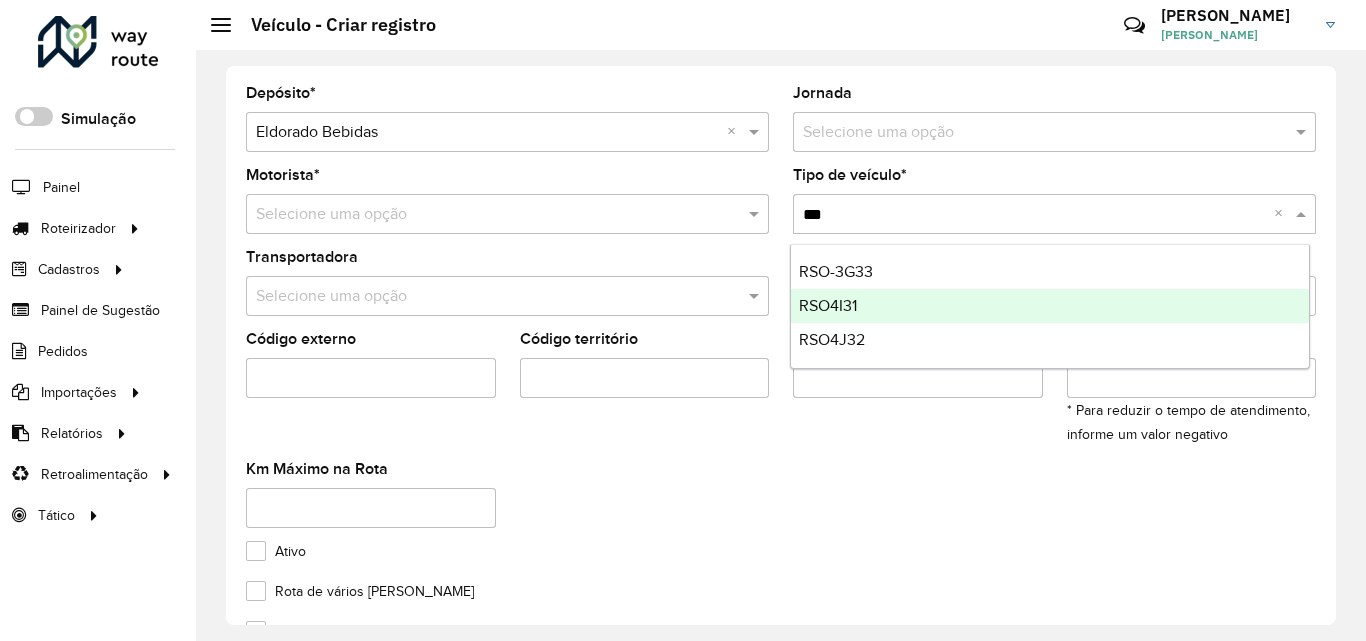 click on "RSO4I31" at bounding box center [1050, 306] 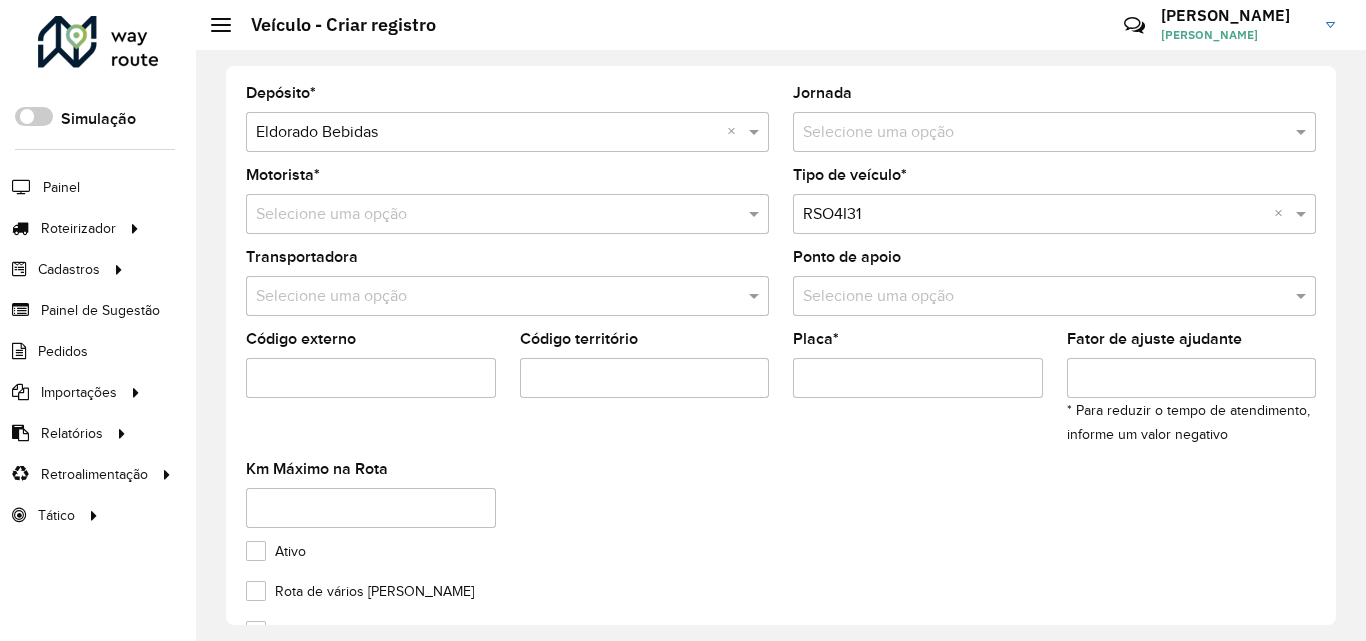 click at bounding box center [1034, 297] 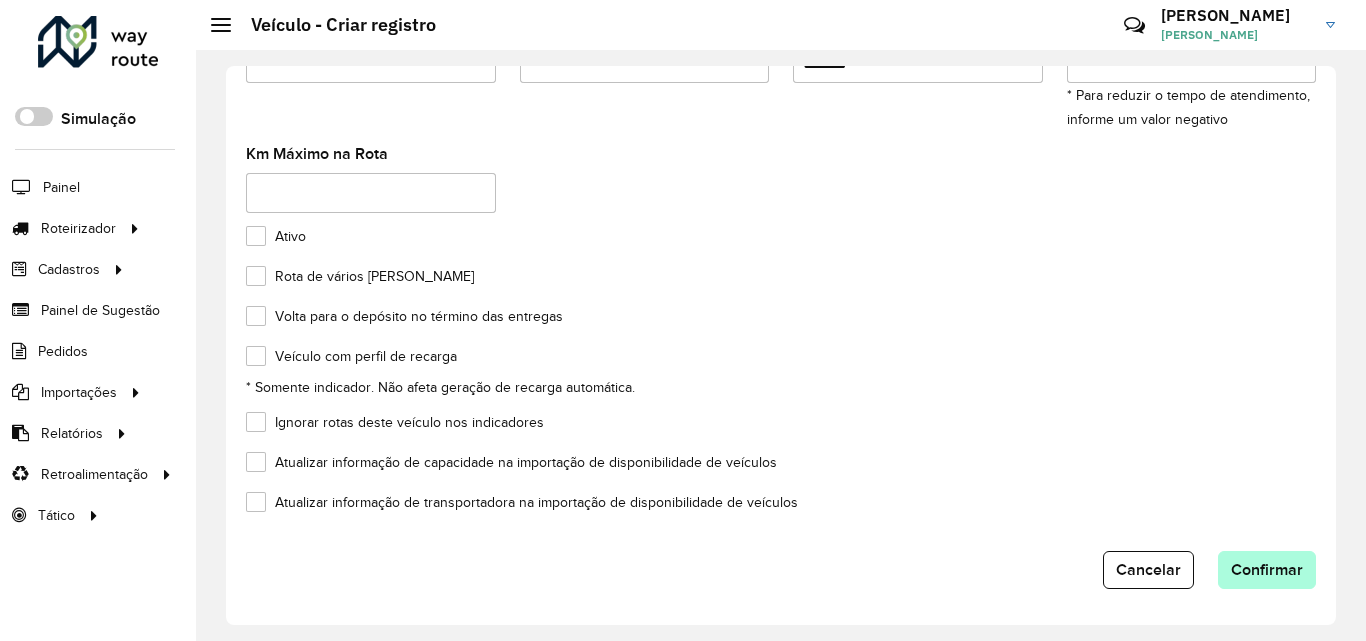 type on "*******" 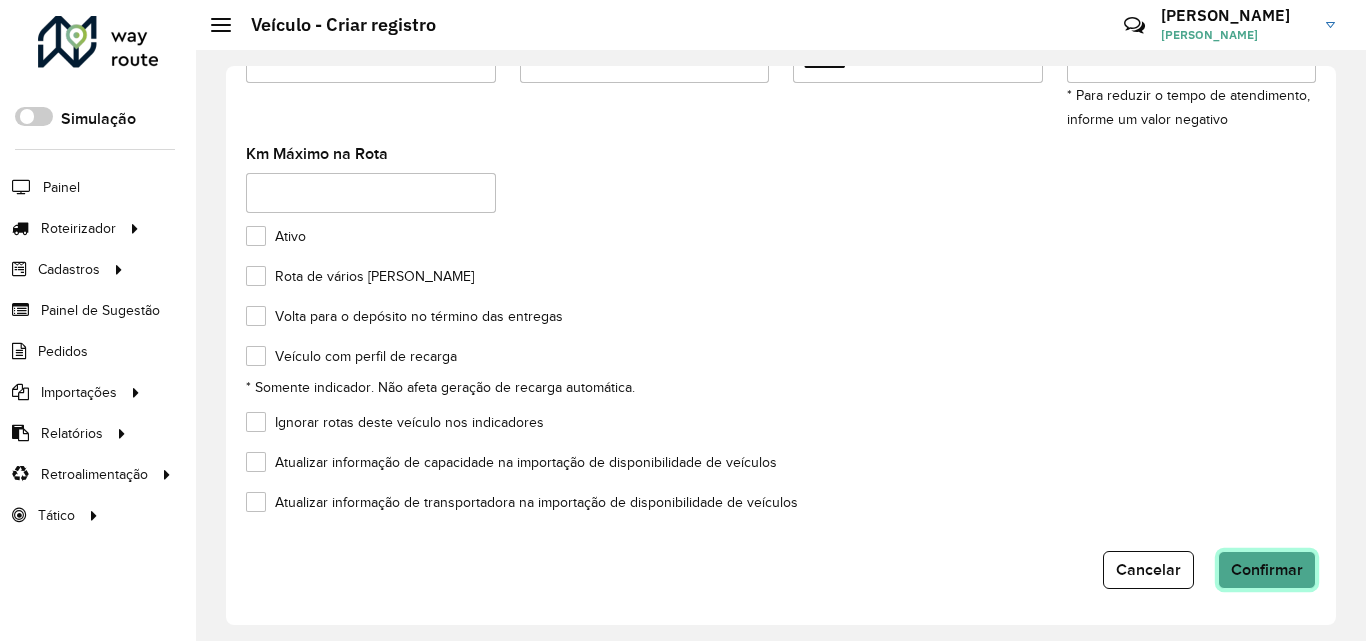 click on "Confirmar" 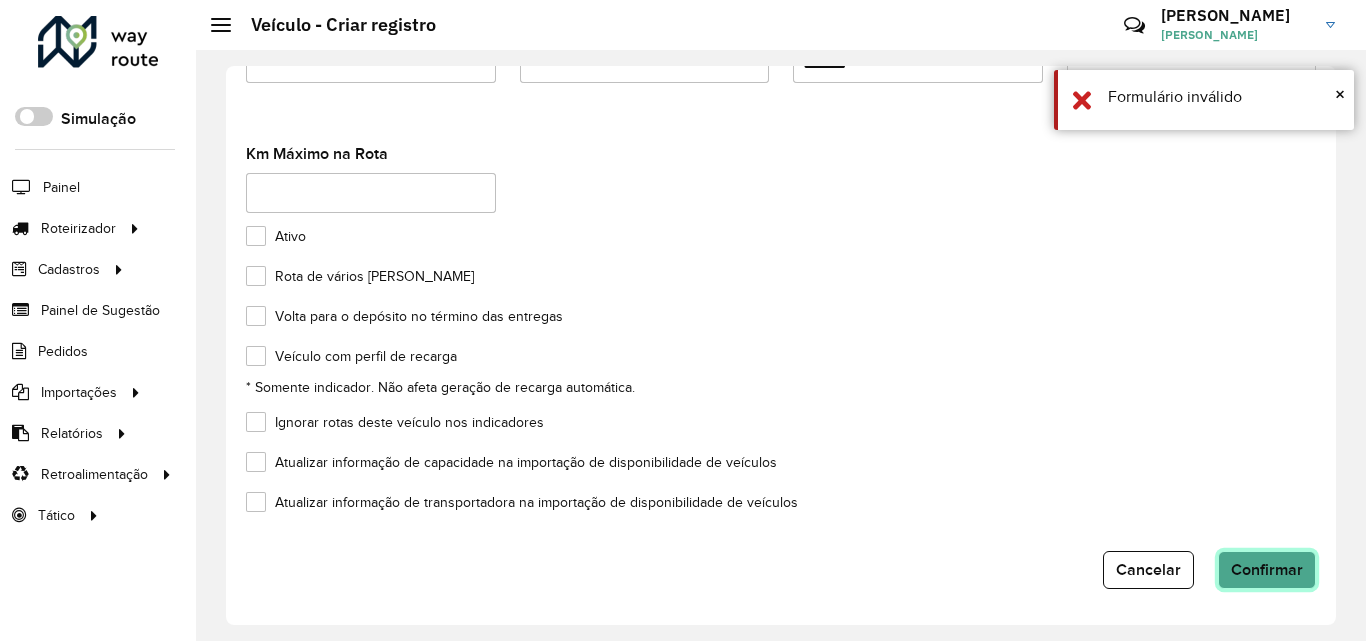 scroll, scrollTop: 0, scrollLeft: 0, axis: both 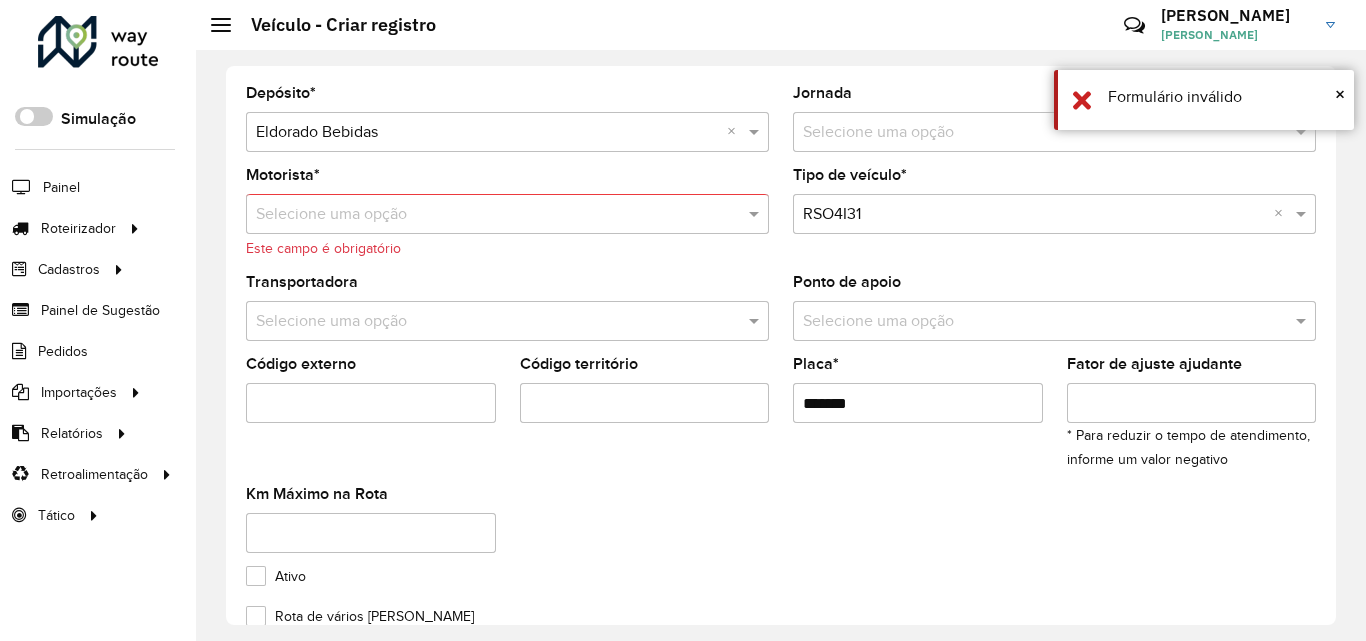 click at bounding box center [487, 215] 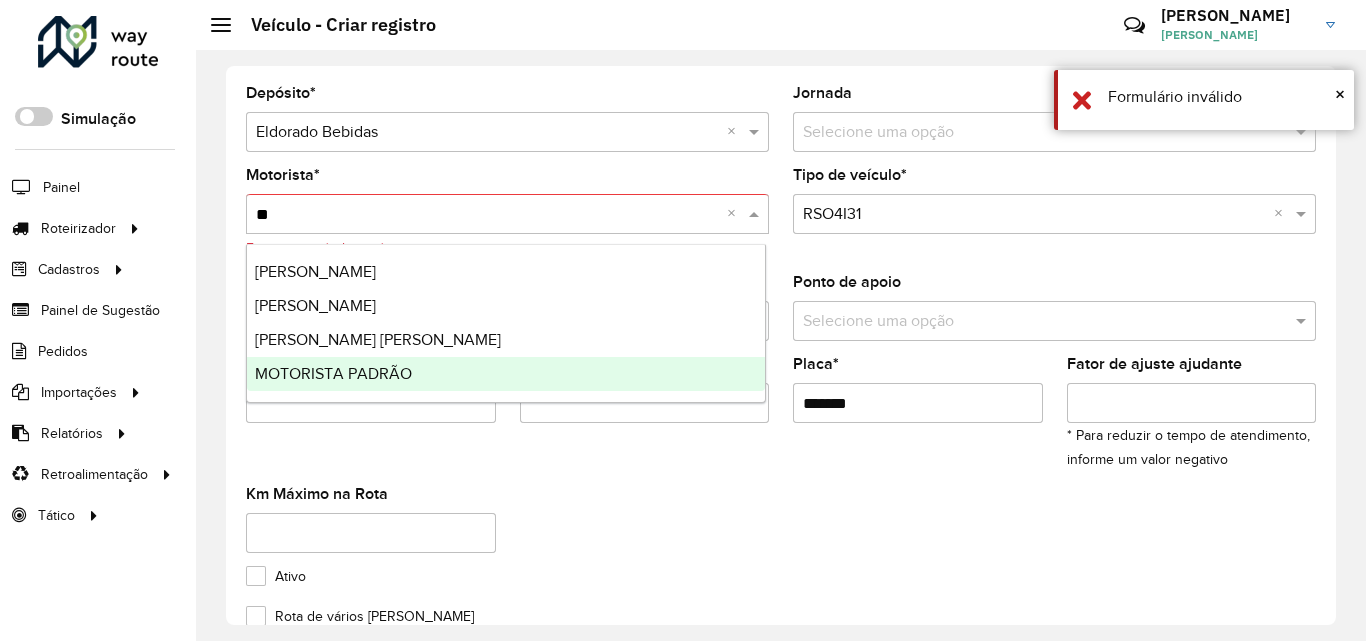 scroll, scrollTop: 0, scrollLeft: 0, axis: both 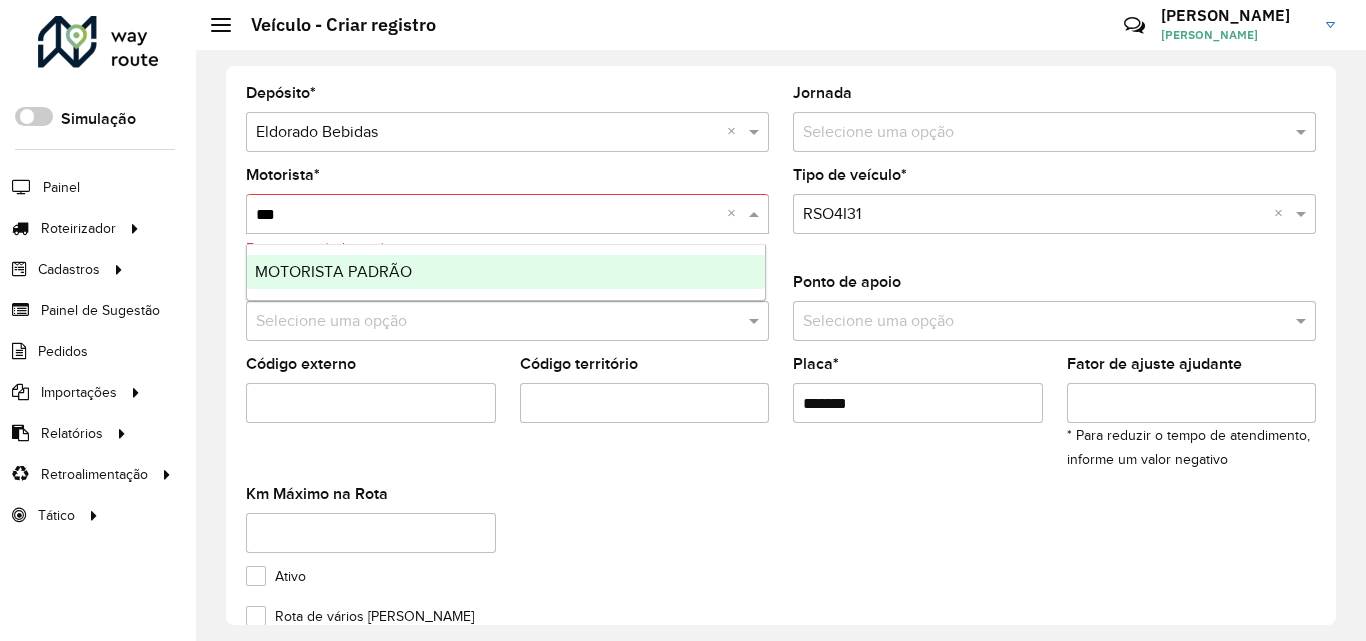 click on "MOTORISTA PADRÃO" at bounding box center (333, 271) 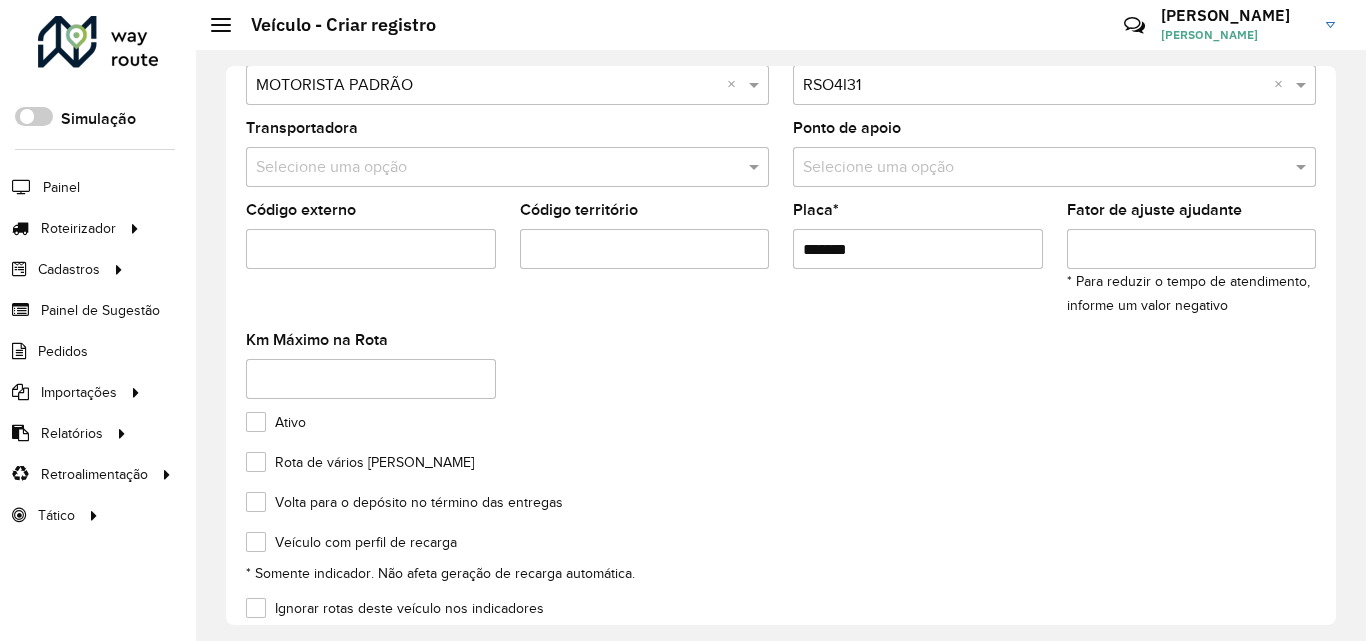 scroll, scrollTop: 315, scrollLeft: 0, axis: vertical 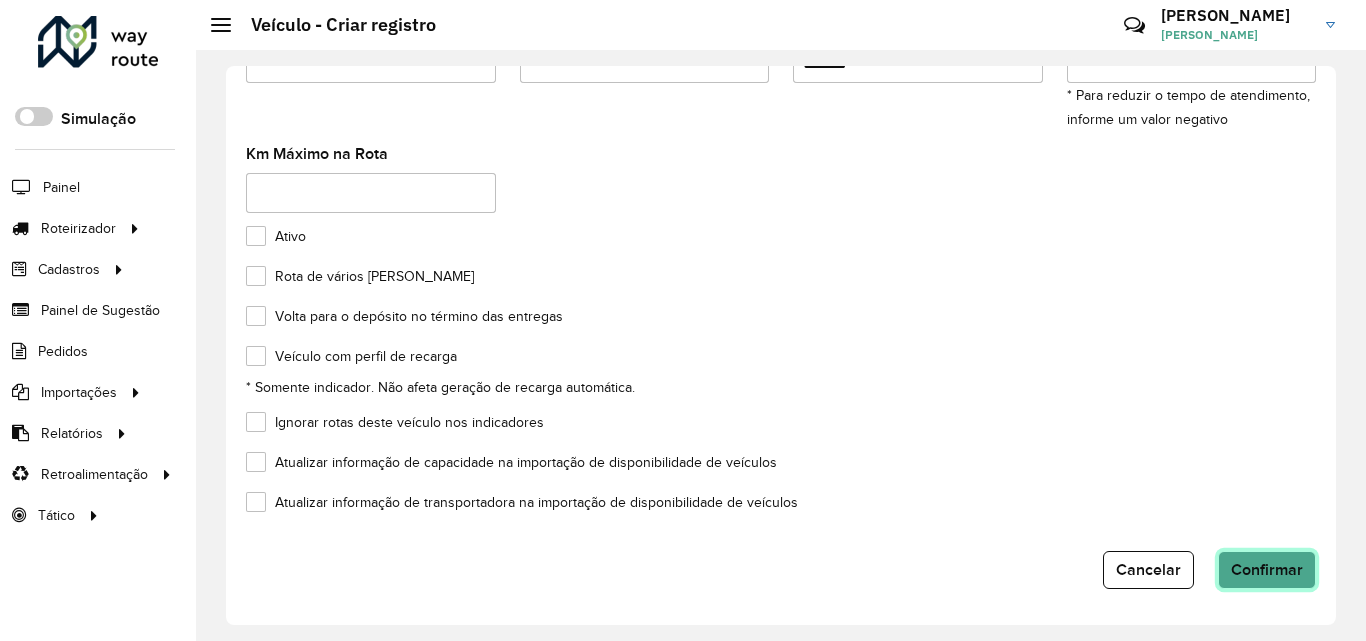 click on "Confirmar" 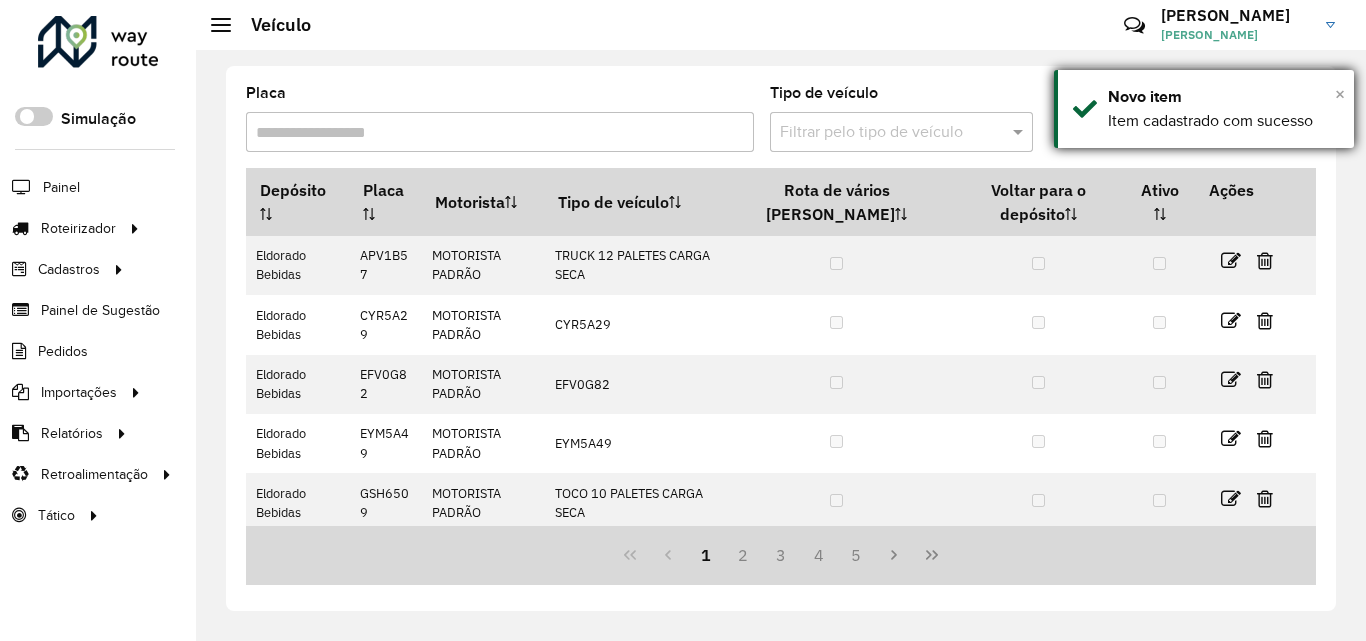 click on "×" at bounding box center [1340, 94] 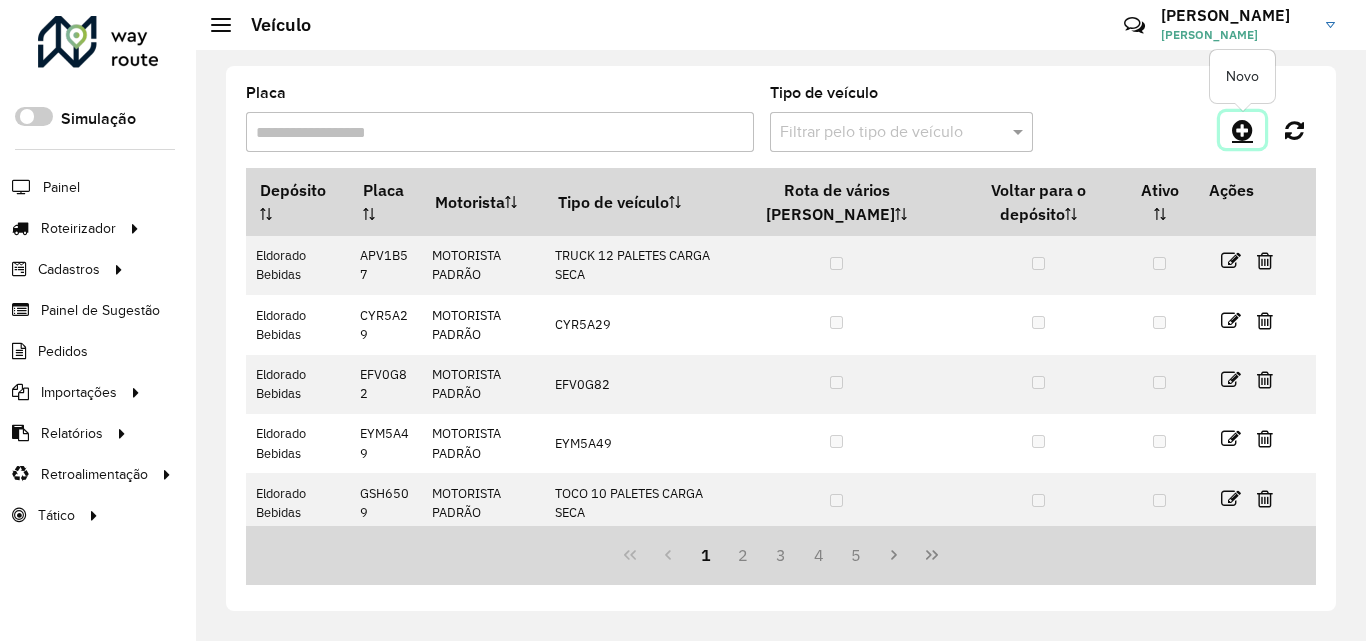 click 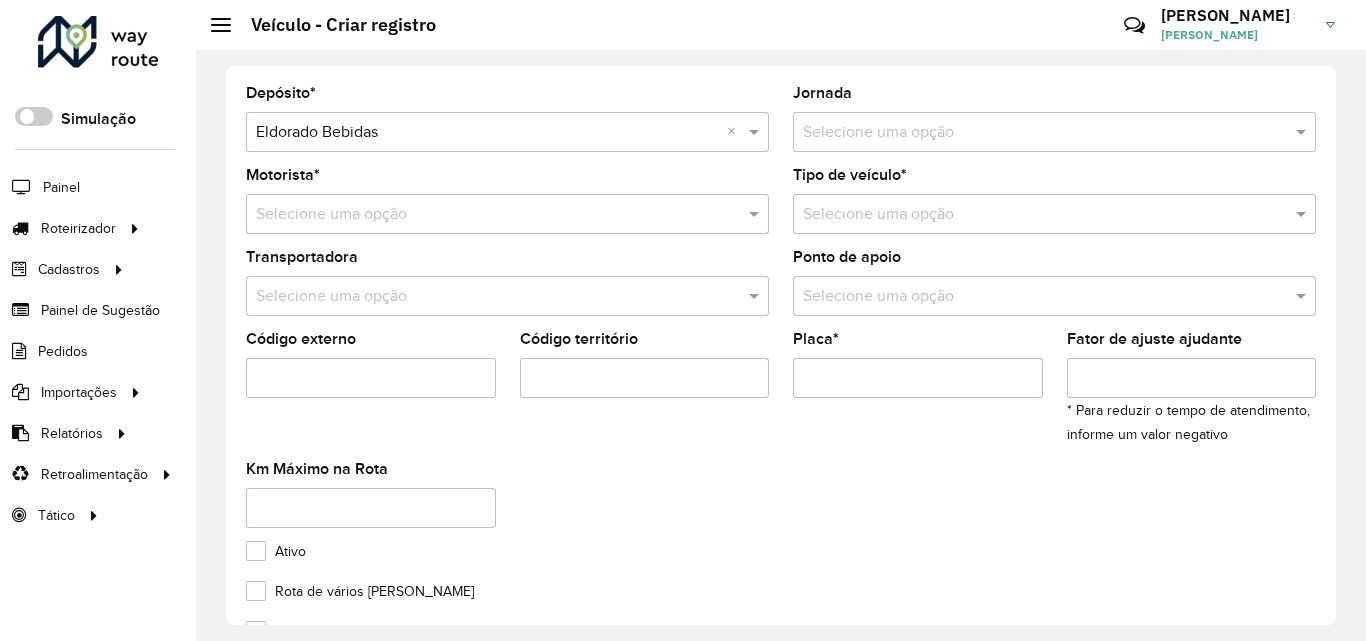 click at bounding box center [1034, 215] 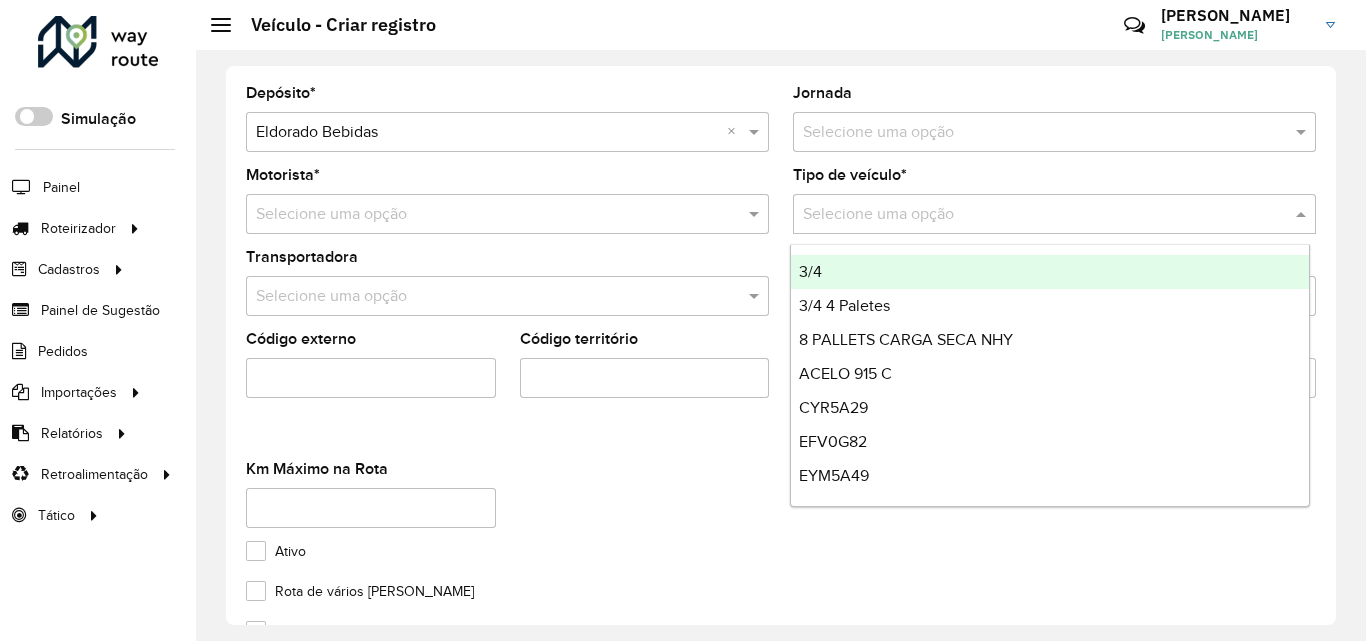 paste on "*******" 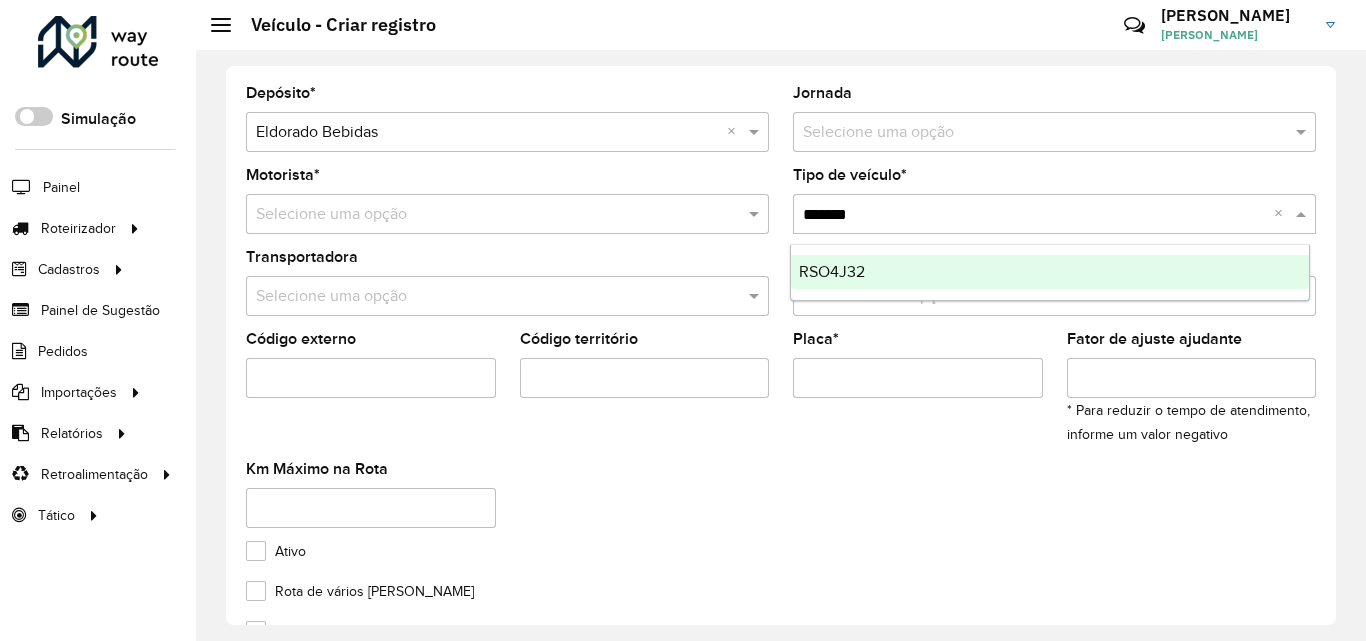 type on "*******" 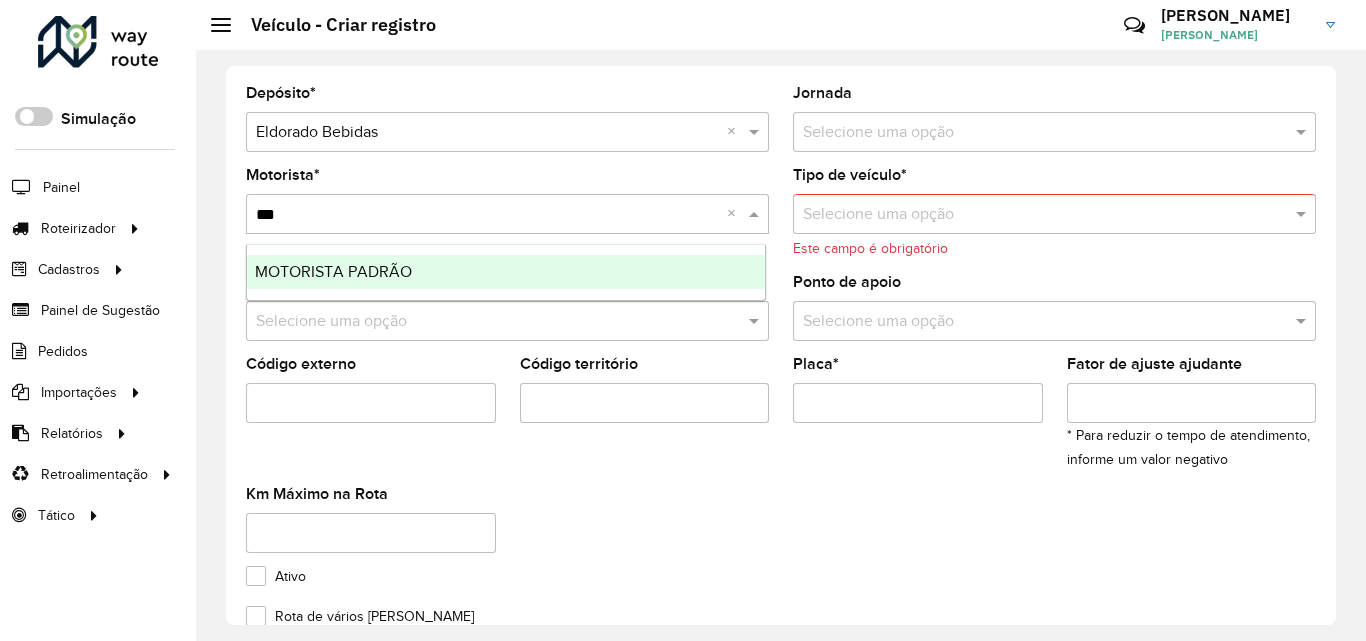 type on "****" 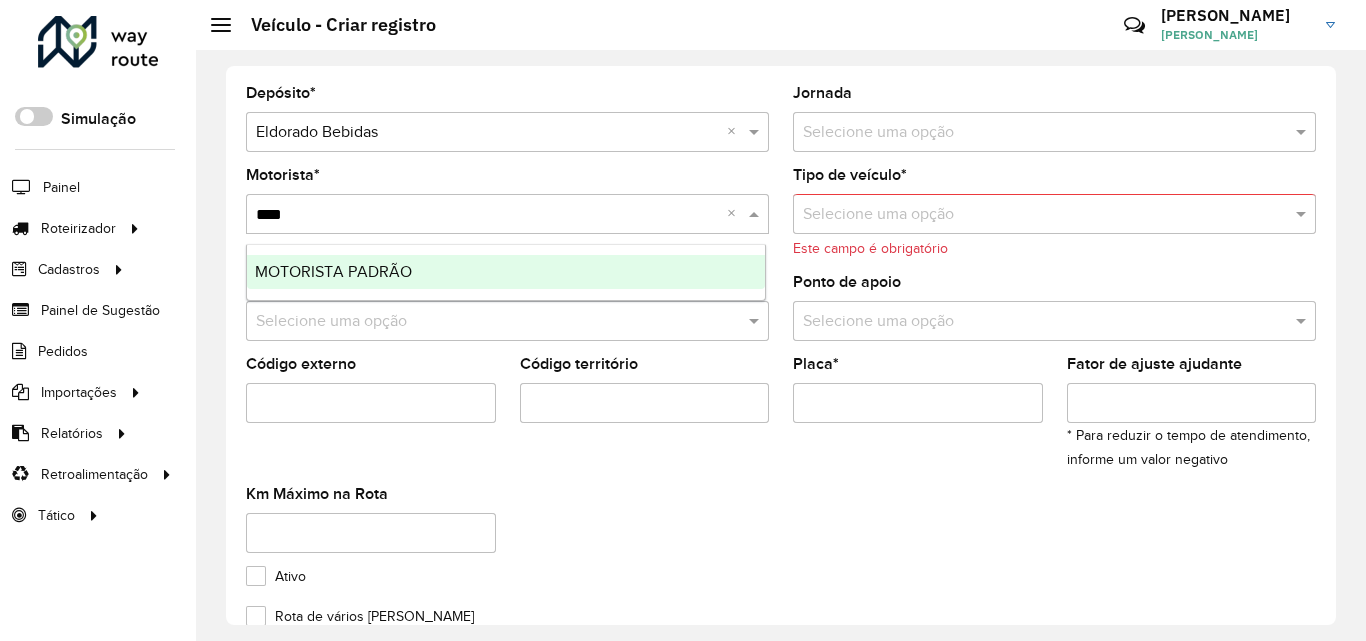 click on "MOTORISTA PADRÃO" at bounding box center (506, 272) 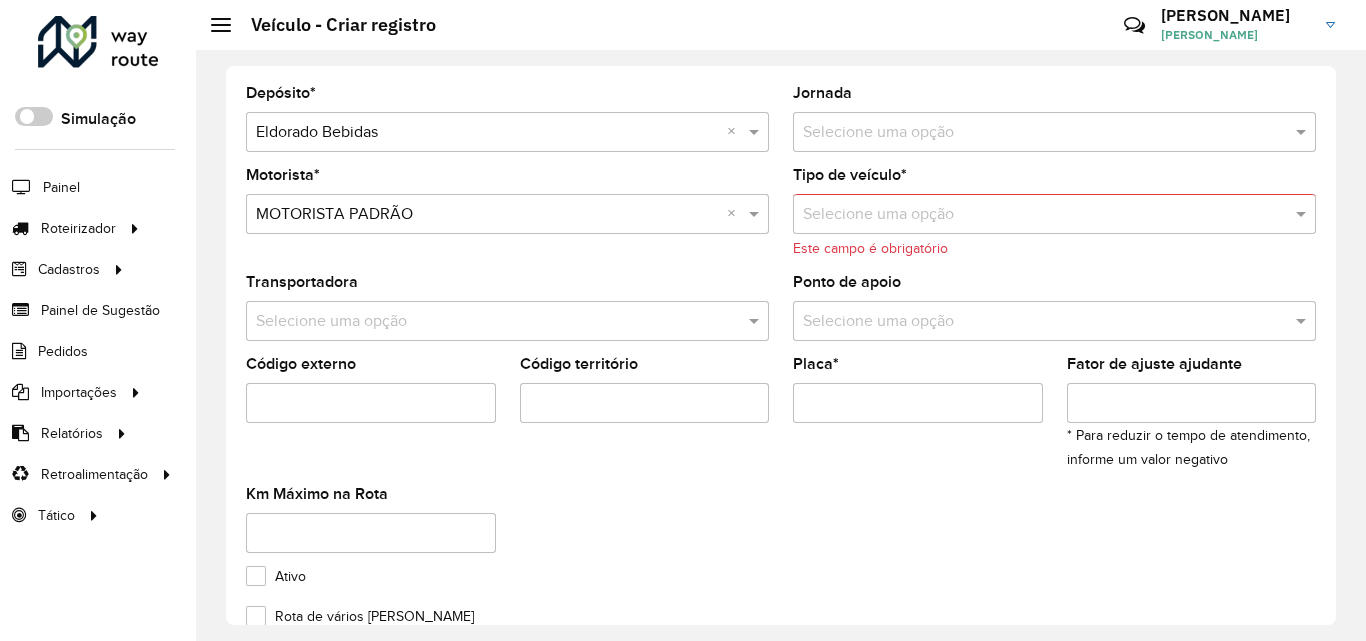 click on "Selecione uma opção" at bounding box center (1054, 214) 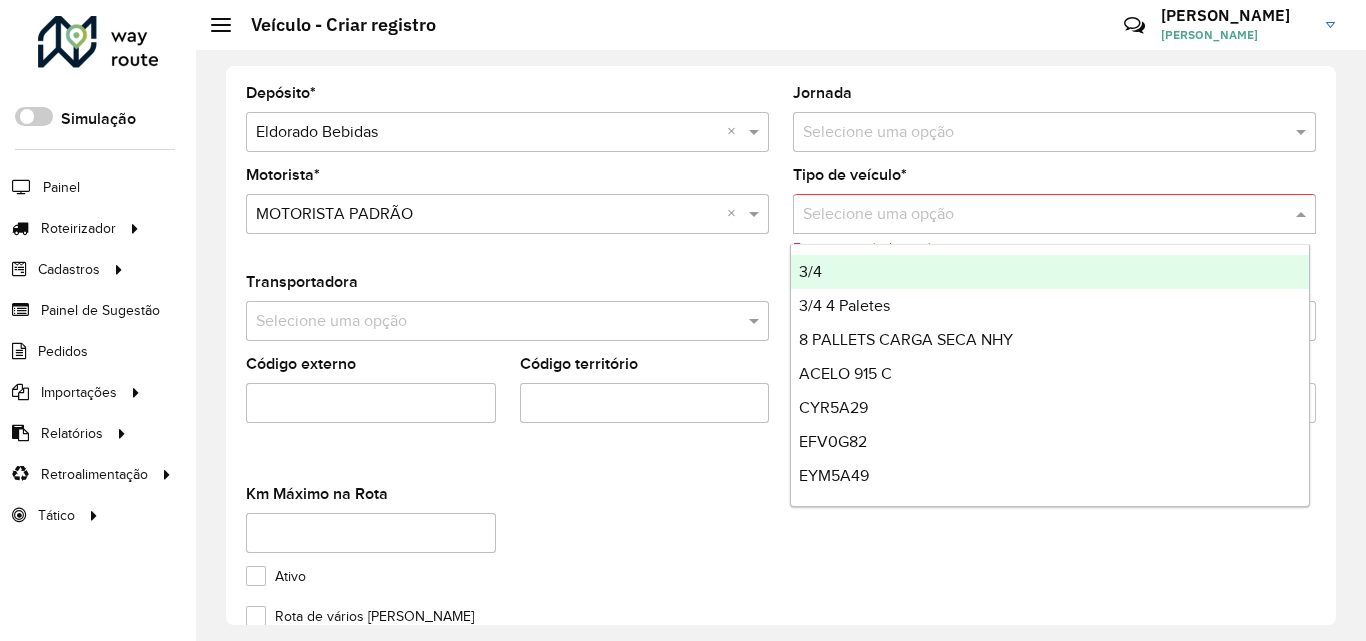 type on "*" 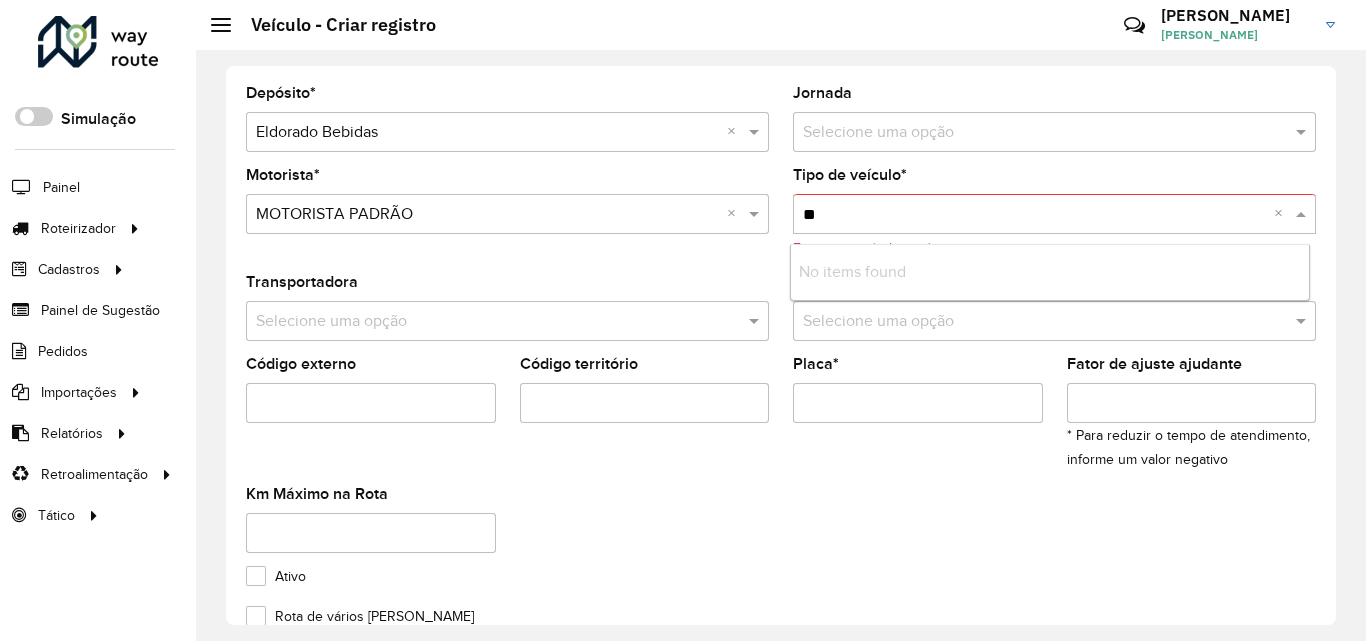type on "*" 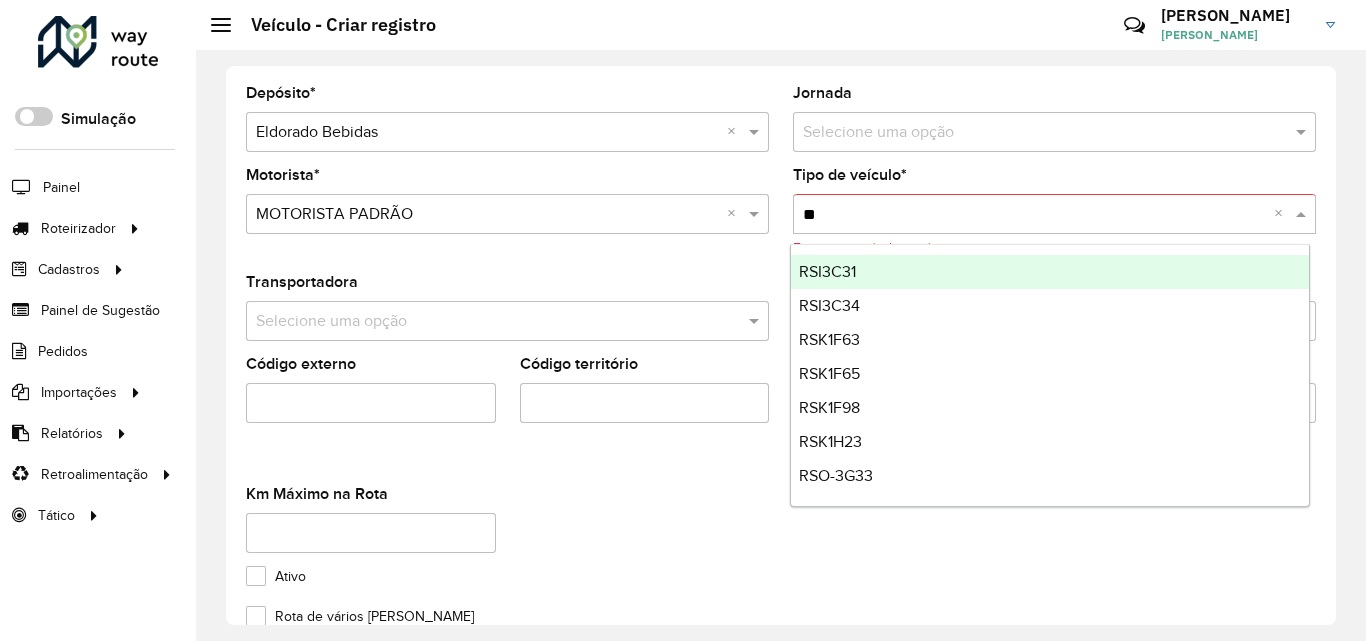 type on "***" 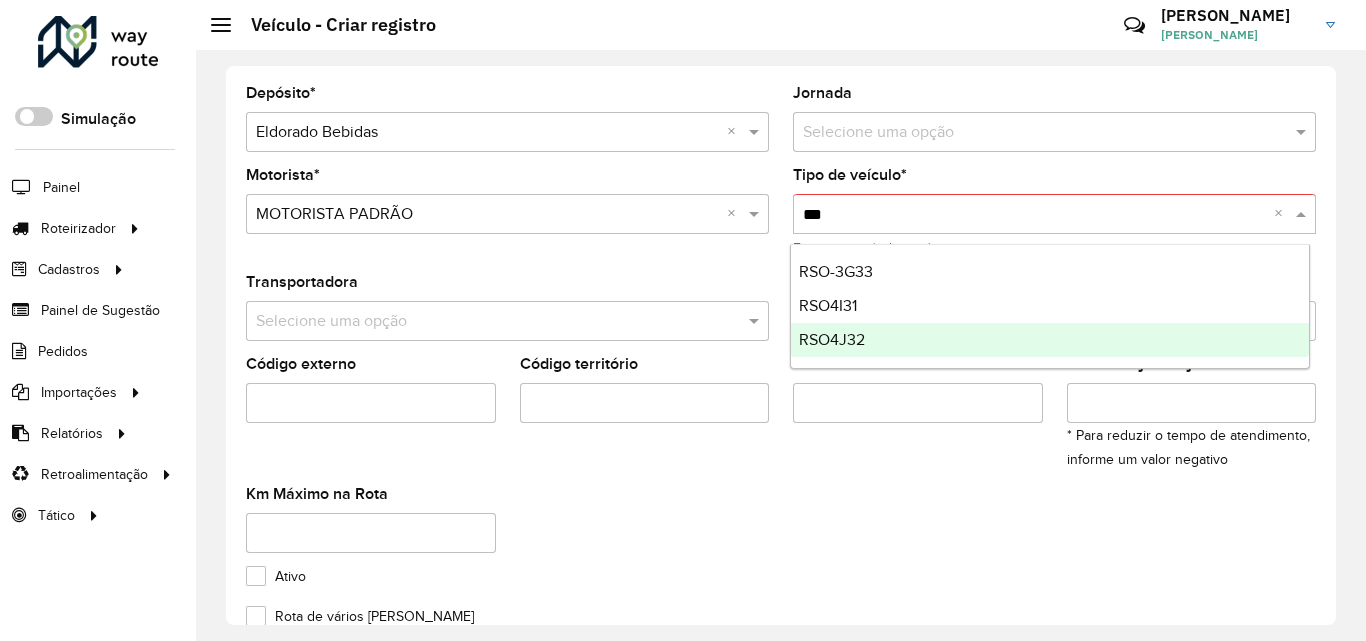 click on "RSO4J32" at bounding box center [832, 339] 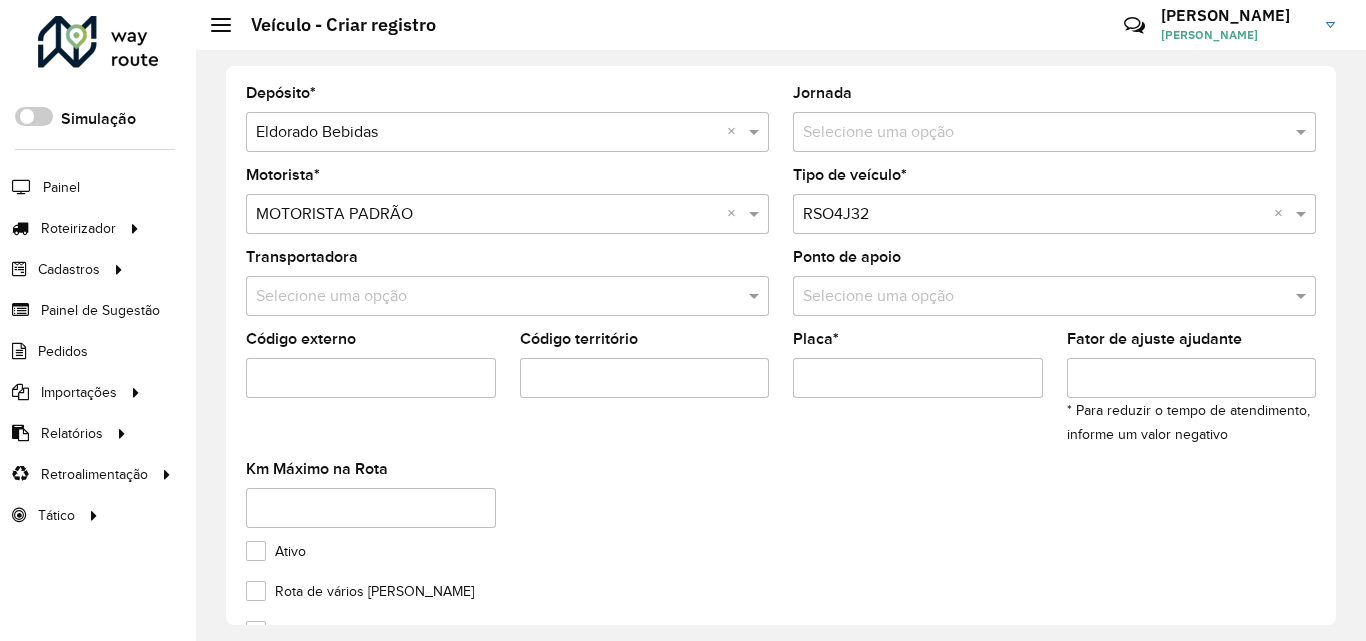 click on "Placa  *" at bounding box center (918, 378) 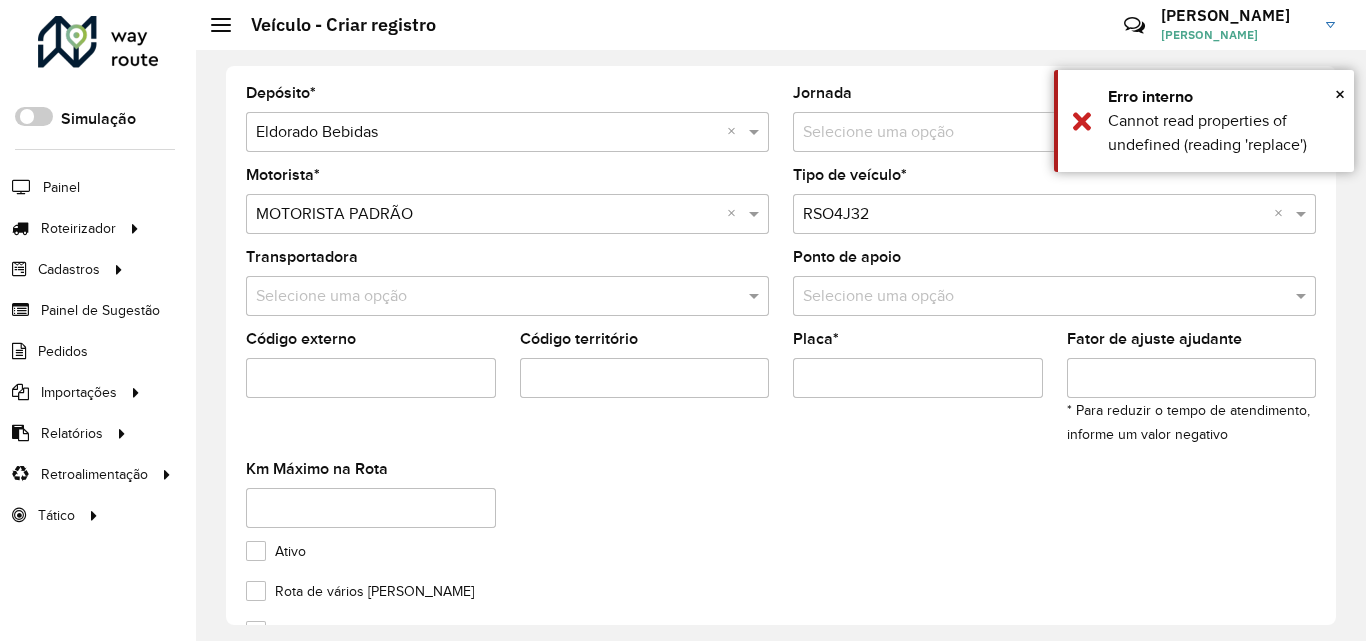 paste on "*******" 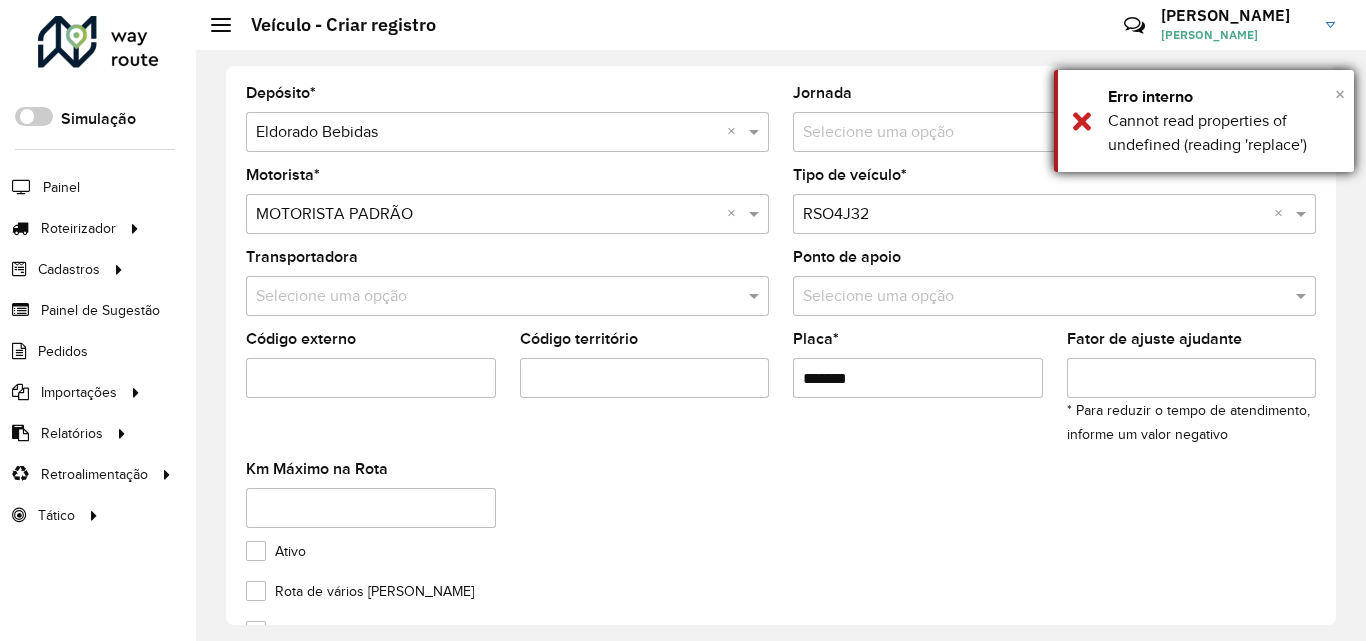 type on "*******" 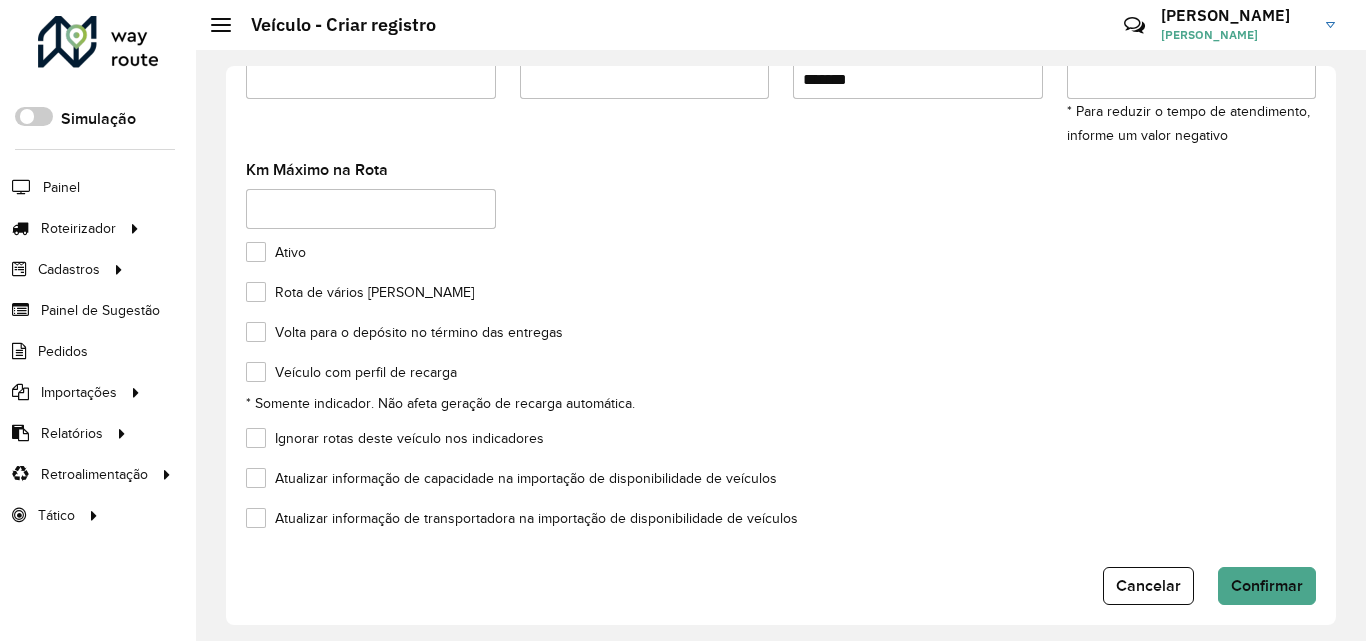 scroll, scrollTop: 300, scrollLeft: 0, axis: vertical 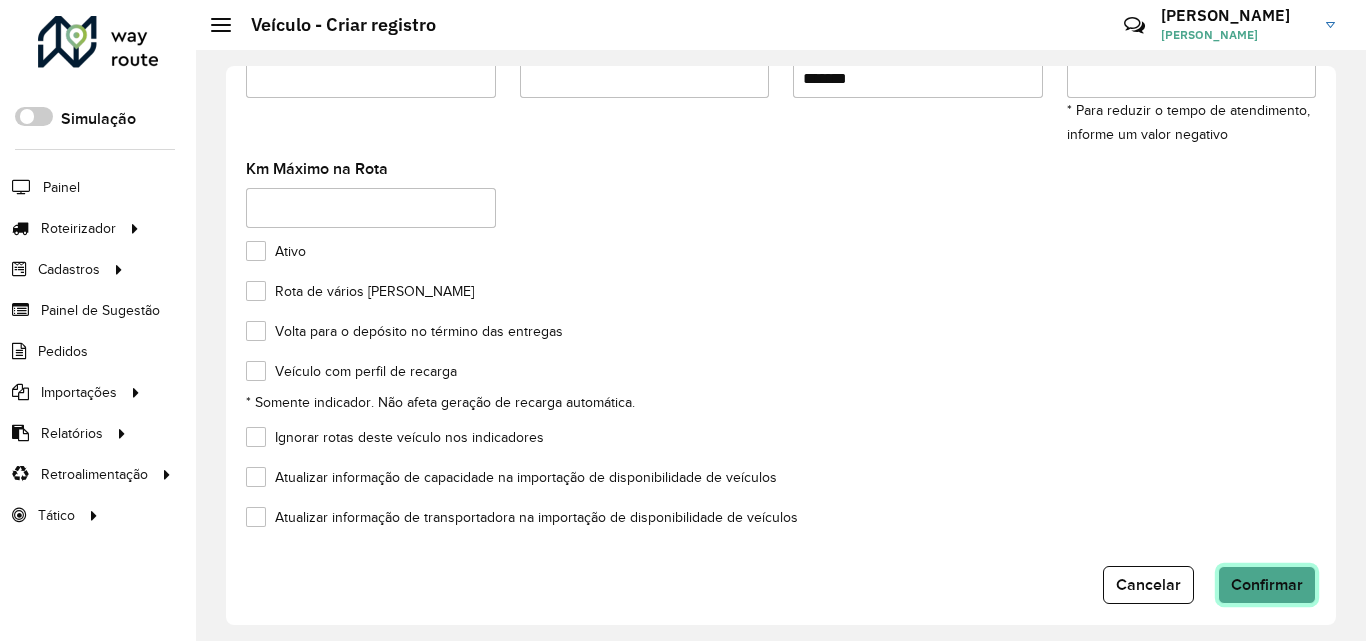 click on "Confirmar" 